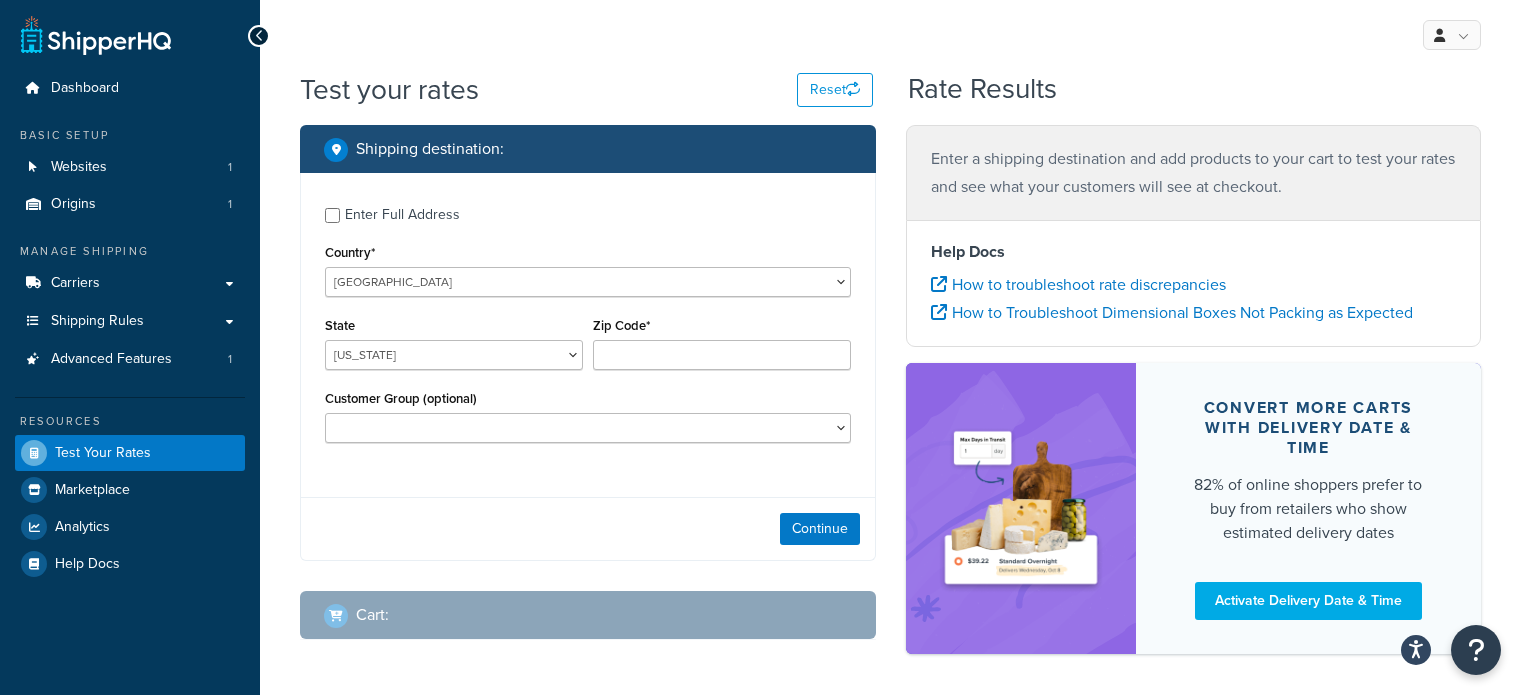 scroll, scrollTop: 0, scrollLeft: 0, axis: both 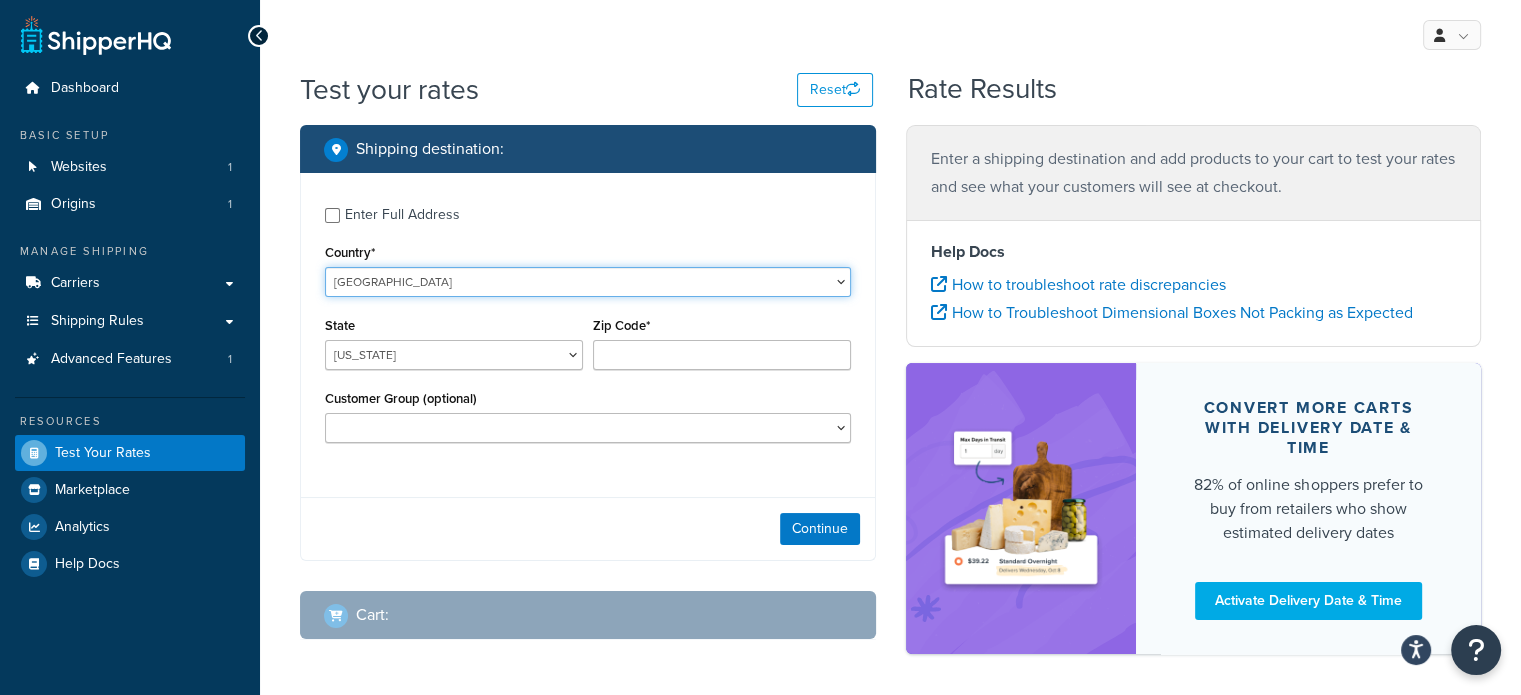 click on "[GEOGRAPHIC_DATA]  [GEOGRAPHIC_DATA]  [GEOGRAPHIC_DATA]  [GEOGRAPHIC_DATA]  [GEOGRAPHIC_DATA]  [GEOGRAPHIC_DATA]  [US_STATE]  [GEOGRAPHIC_DATA]  [GEOGRAPHIC_DATA]  [GEOGRAPHIC_DATA]  [GEOGRAPHIC_DATA]  [GEOGRAPHIC_DATA]  [GEOGRAPHIC_DATA]  [GEOGRAPHIC_DATA]  [GEOGRAPHIC_DATA]  [GEOGRAPHIC_DATA]  [GEOGRAPHIC_DATA]  [GEOGRAPHIC_DATA]  [GEOGRAPHIC_DATA]  [GEOGRAPHIC_DATA]  [GEOGRAPHIC_DATA]  [GEOGRAPHIC_DATA]  [GEOGRAPHIC_DATA]  [GEOGRAPHIC_DATA]  [GEOGRAPHIC_DATA]  [GEOGRAPHIC_DATA]  [GEOGRAPHIC_DATA]  [GEOGRAPHIC_DATA]  [GEOGRAPHIC_DATA]  [GEOGRAPHIC_DATA], [GEOGRAPHIC_DATA]  [GEOGRAPHIC_DATA]  [GEOGRAPHIC_DATA]  [GEOGRAPHIC_DATA]  [GEOGRAPHIC_DATA]  [GEOGRAPHIC_DATA]  [GEOGRAPHIC_DATA] [GEOGRAPHIC_DATA]  [GEOGRAPHIC_DATA]  [GEOGRAPHIC_DATA]  [GEOGRAPHIC_DATA]  [GEOGRAPHIC_DATA]  [GEOGRAPHIC_DATA]  [GEOGRAPHIC_DATA]  [GEOGRAPHIC_DATA]  [GEOGRAPHIC_DATA]  [GEOGRAPHIC_DATA]  [GEOGRAPHIC_DATA]  [GEOGRAPHIC_DATA]  [GEOGRAPHIC_DATA]  [GEOGRAPHIC_DATA]  [GEOGRAPHIC_DATA] ([GEOGRAPHIC_DATA]  [GEOGRAPHIC_DATA]  [GEOGRAPHIC_DATA]  [GEOGRAPHIC_DATA]  [GEOGRAPHIC_DATA], [GEOGRAPHIC_DATA]  [GEOGRAPHIC_DATA]  [GEOGRAPHIC_DATA]  [GEOGRAPHIC_DATA]  [GEOGRAPHIC_DATA]  [GEOGRAPHIC_DATA]  [GEOGRAPHIC_DATA]  [GEOGRAPHIC_DATA]  [GEOGRAPHIC_DATA]  [GEOGRAPHIC_DATA]  [GEOGRAPHIC_DATA]  [GEOGRAPHIC_DATA]  [GEOGRAPHIC_DATA]  [GEOGRAPHIC_DATA]  [GEOGRAPHIC_DATA]  [GEOGRAPHIC_DATA]  [GEOGRAPHIC_DATA]  [GEOGRAPHIC_DATA]  [GEOGRAPHIC_DATA]  [GEOGRAPHIC_DATA] ([GEOGRAPHIC_DATA])  [GEOGRAPHIC_DATA]  [GEOGRAPHIC_DATA]  [GEOGRAPHIC_DATA]  [GEOGRAPHIC_DATA]  [GEOGRAPHIC_DATA]  [GEOGRAPHIC_DATA]  [GEOGRAPHIC_DATA]  [US_STATE]" at bounding box center [588, 282] 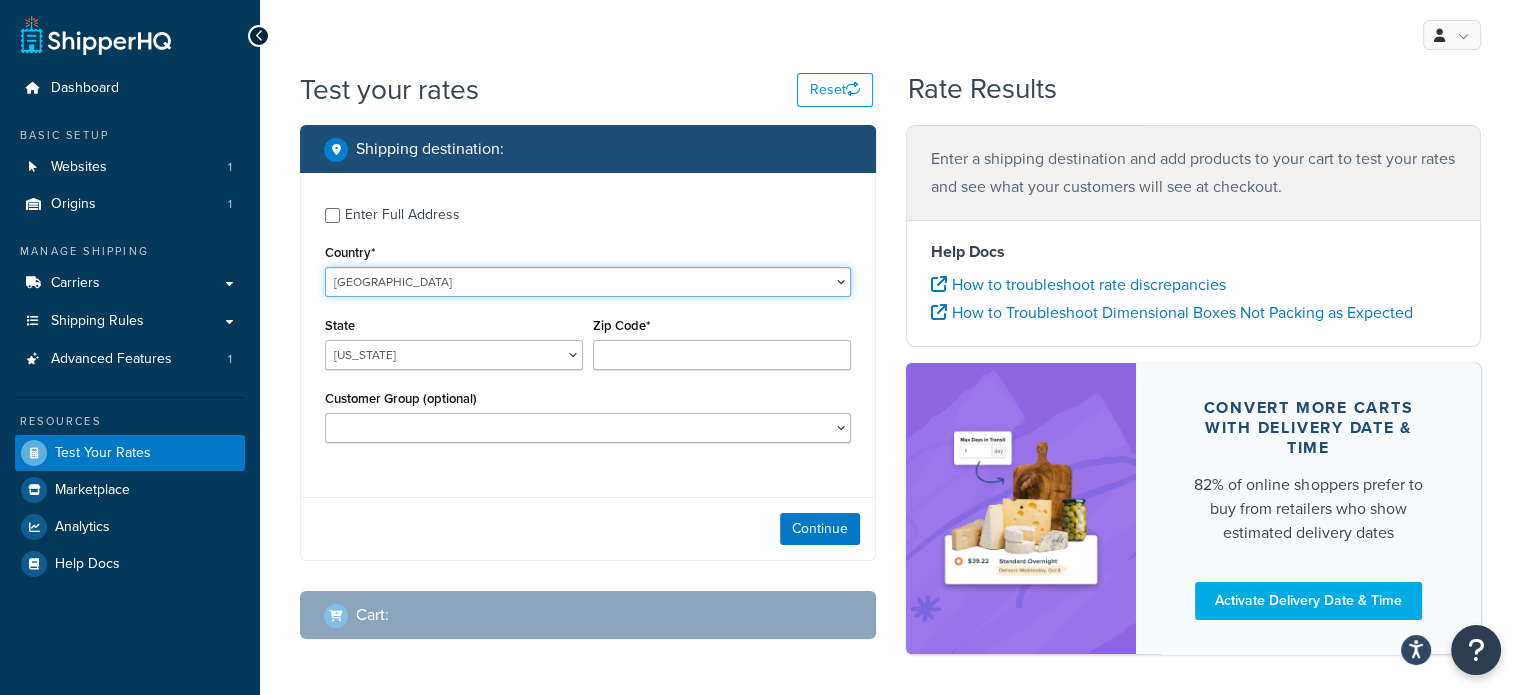 select on "AU" 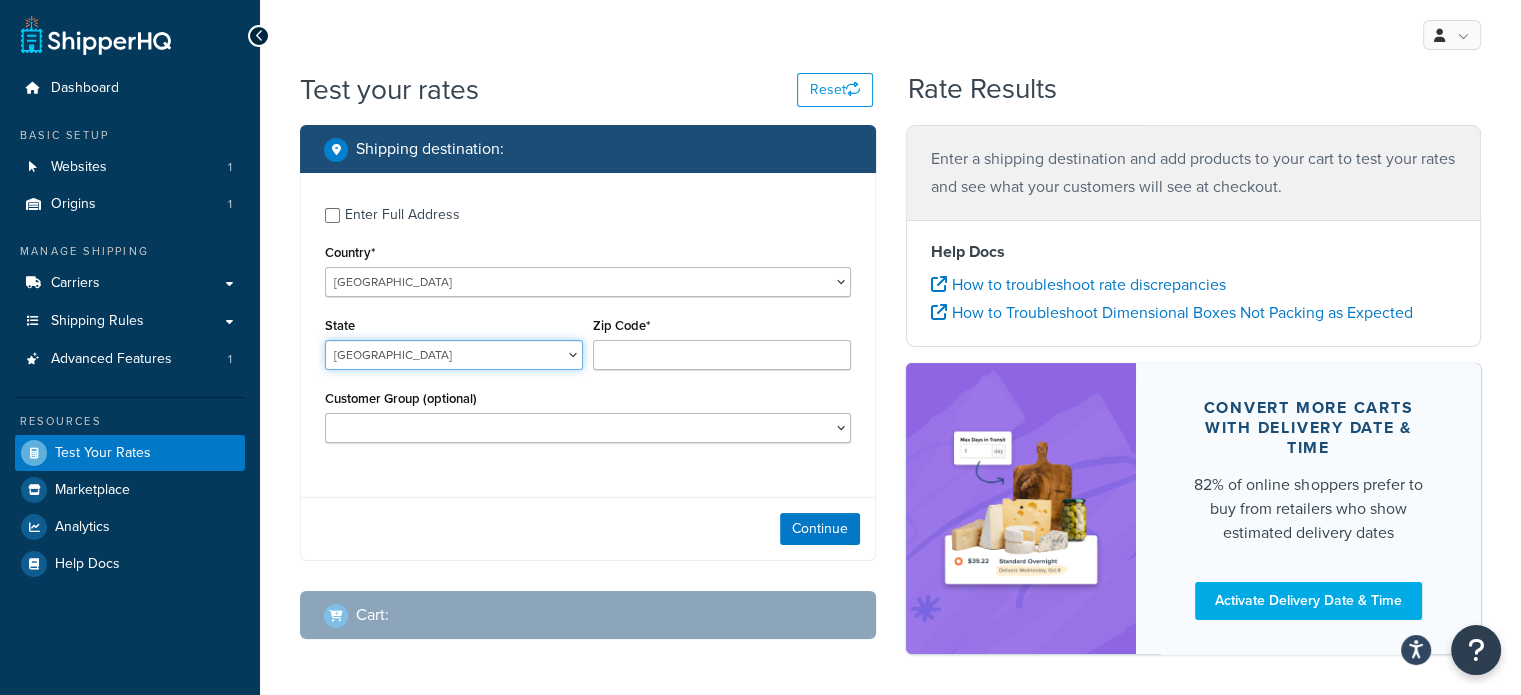click on "[GEOGRAPHIC_DATA]  [GEOGRAPHIC_DATA]  [GEOGRAPHIC_DATA]  [GEOGRAPHIC_DATA]  [GEOGRAPHIC_DATA]  [GEOGRAPHIC_DATA]  [GEOGRAPHIC_DATA]  [GEOGRAPHIC_DATA]" at bounding box center (454, 355) 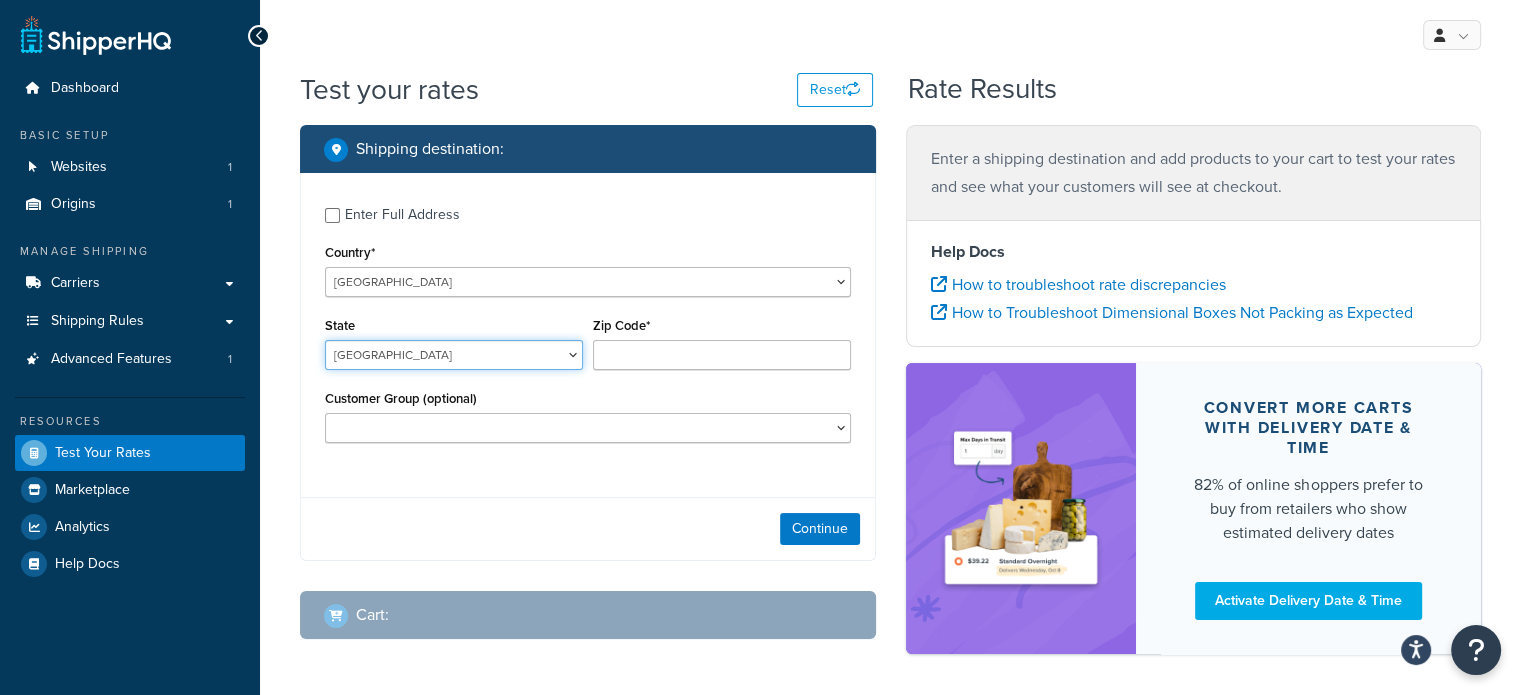 select on "QLD" 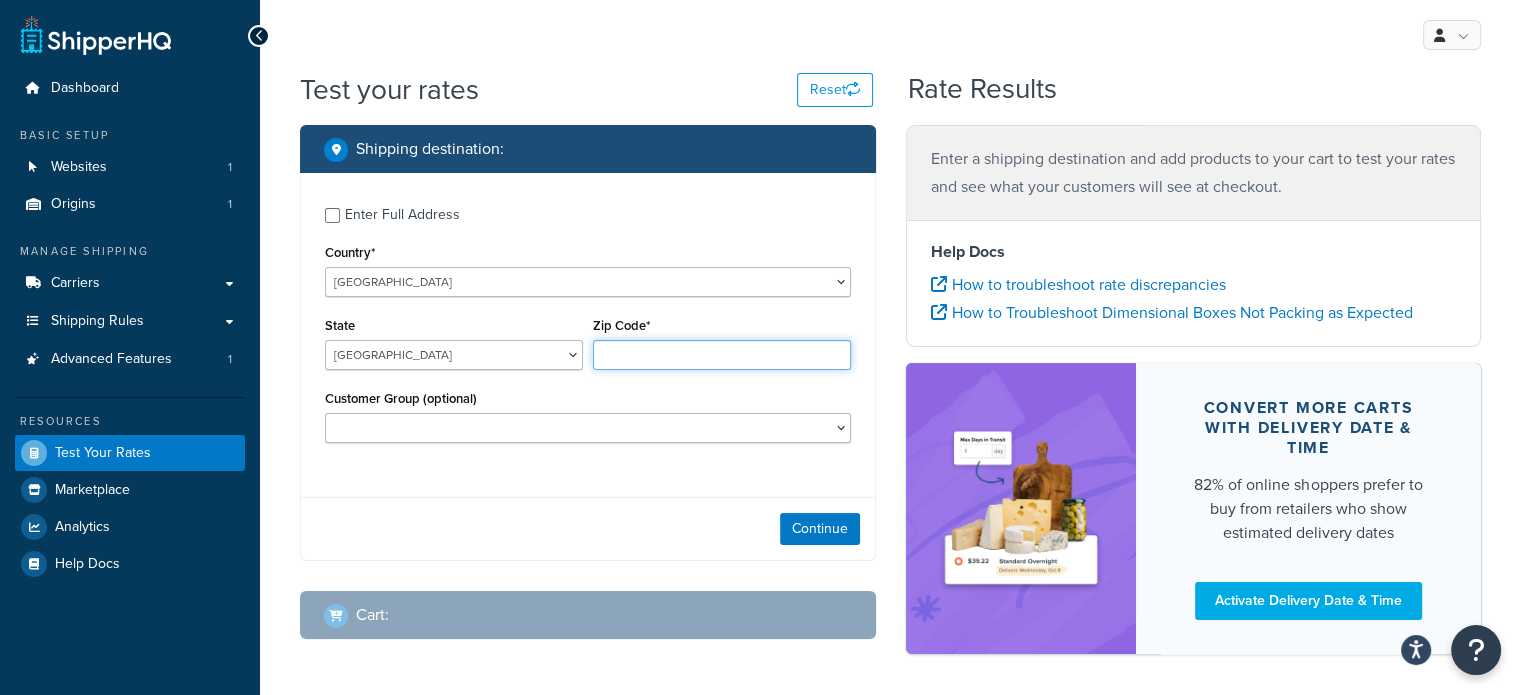 click on "Zip Code*" at bounding box center [722, 355] 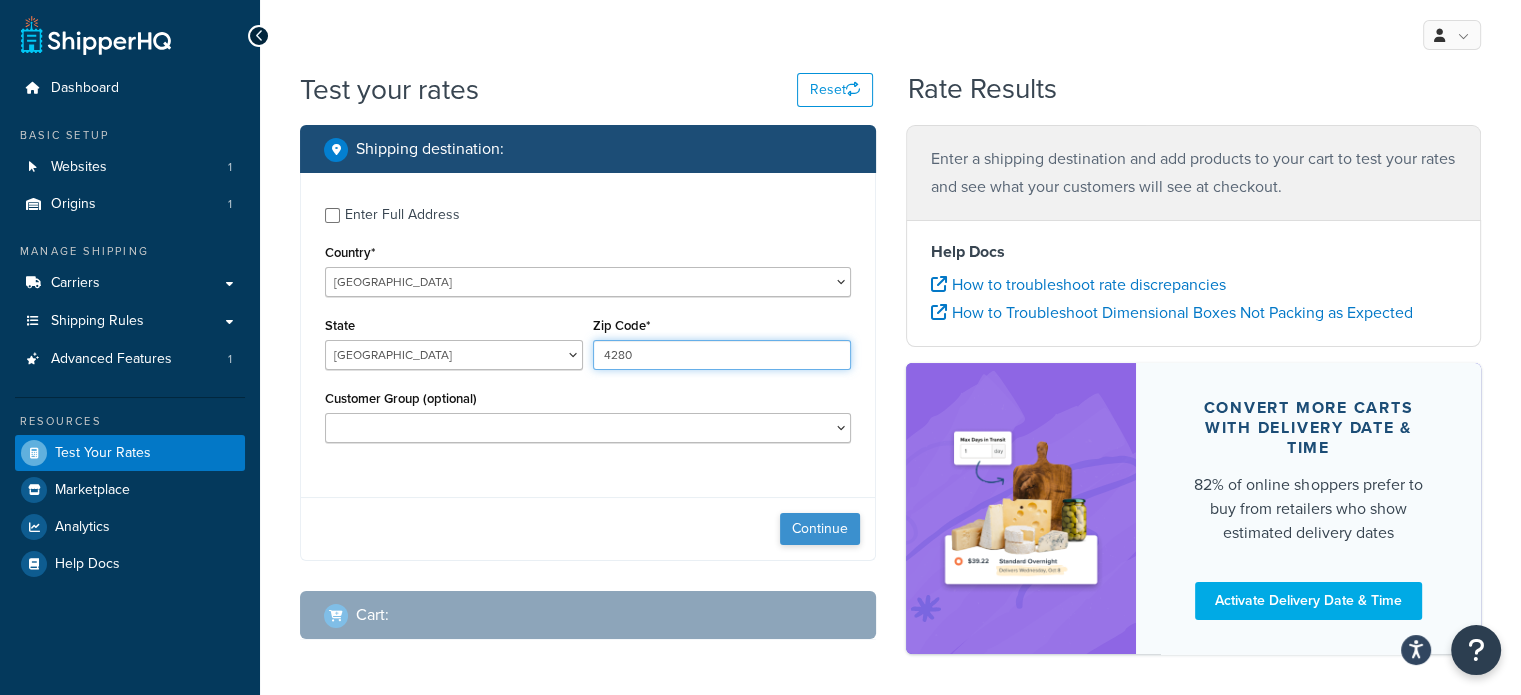 type on "4280" 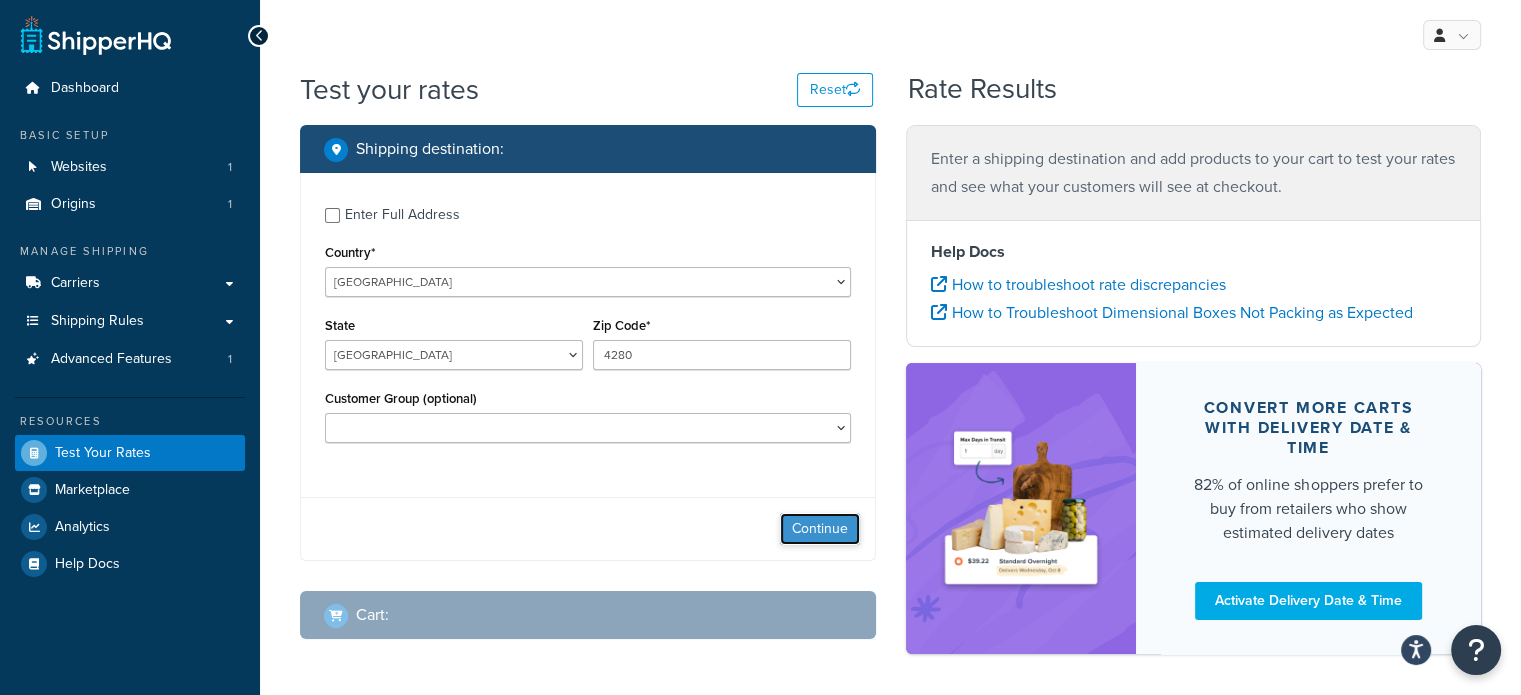 click on "Continue" at bounding box center [820, 529] 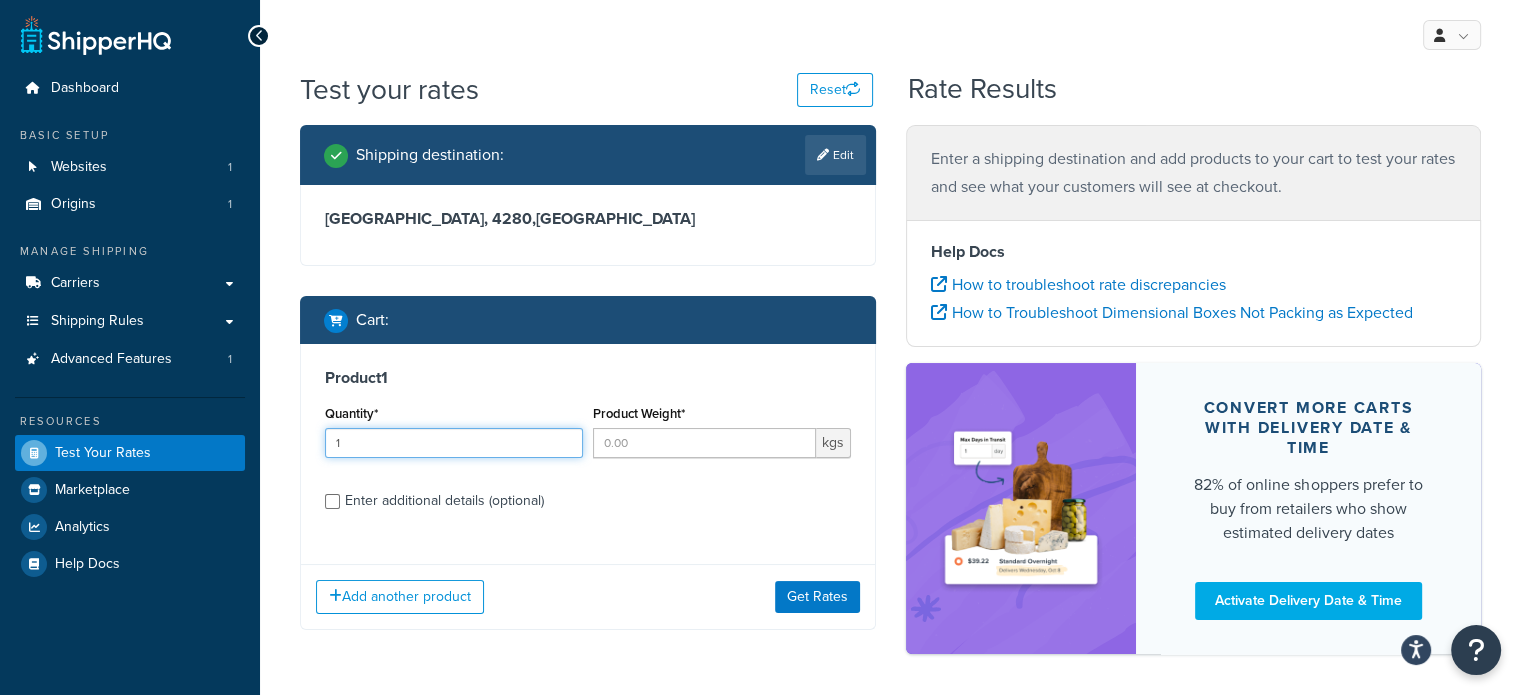 type on "1" 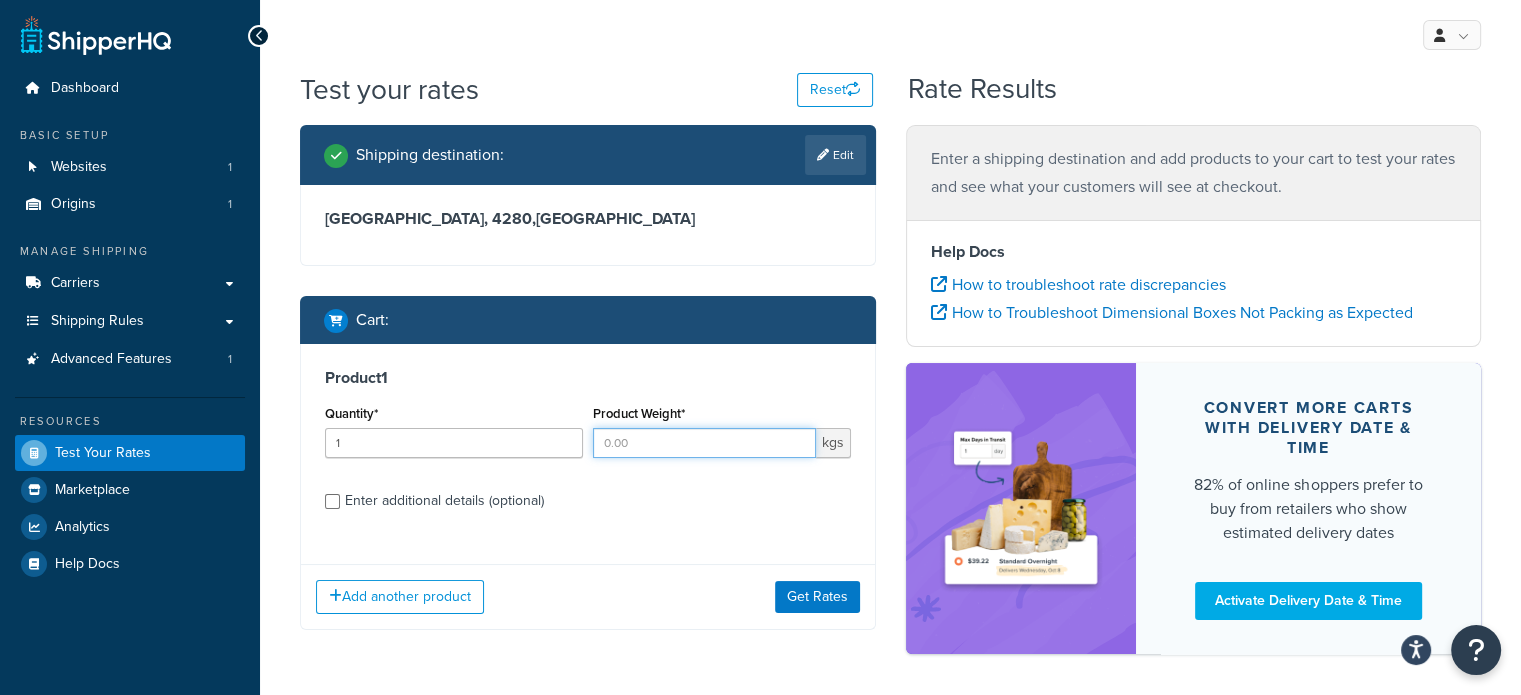 click on "Product Weight*" at bounding box center (704, 443) 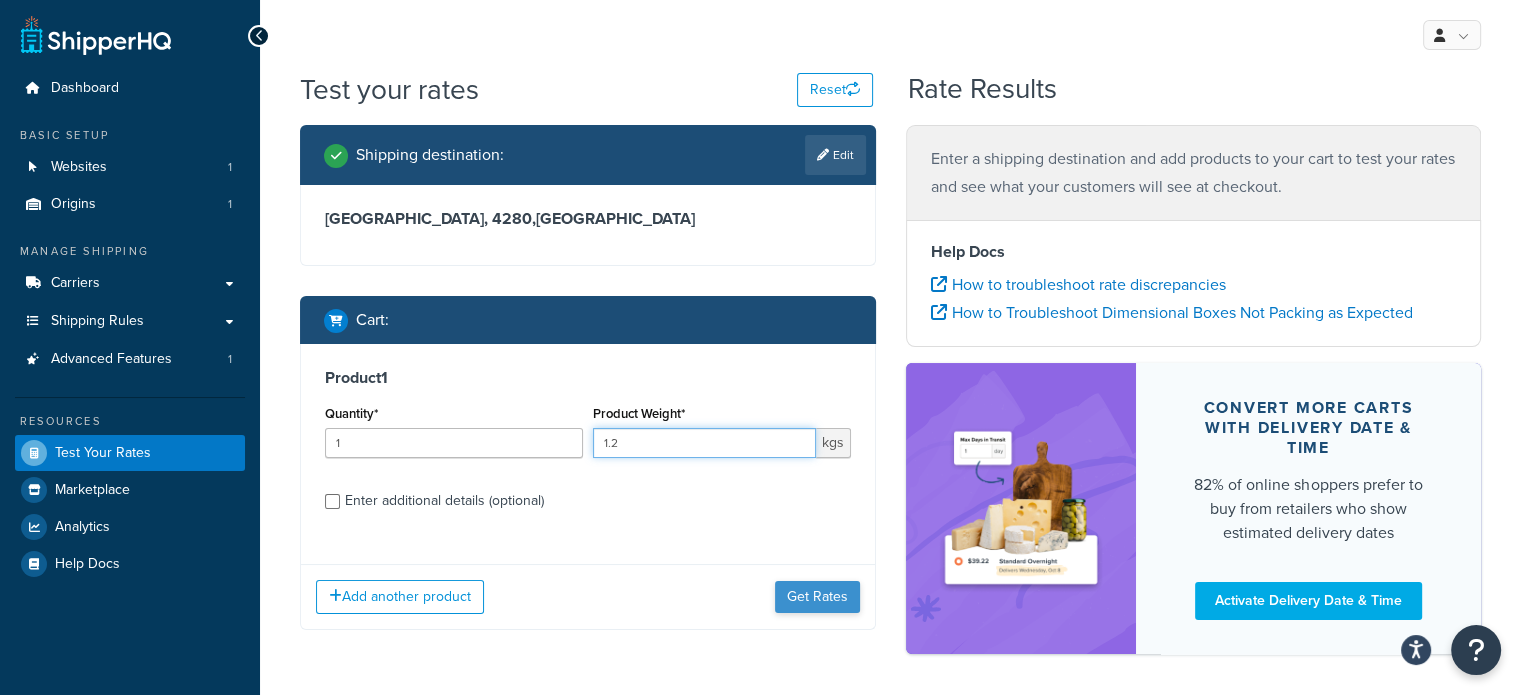 type on "1.2" 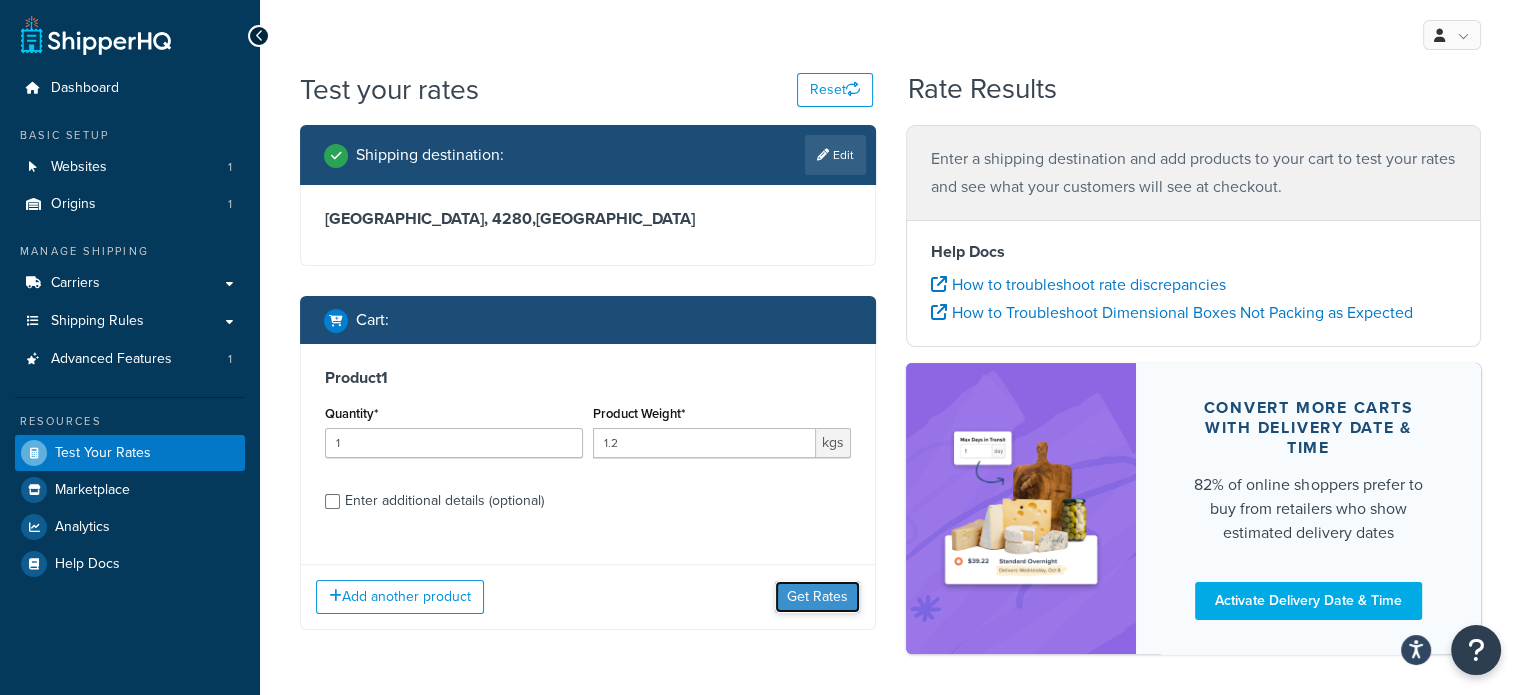 click on "Get Rates" at bounding box center (817, 597) 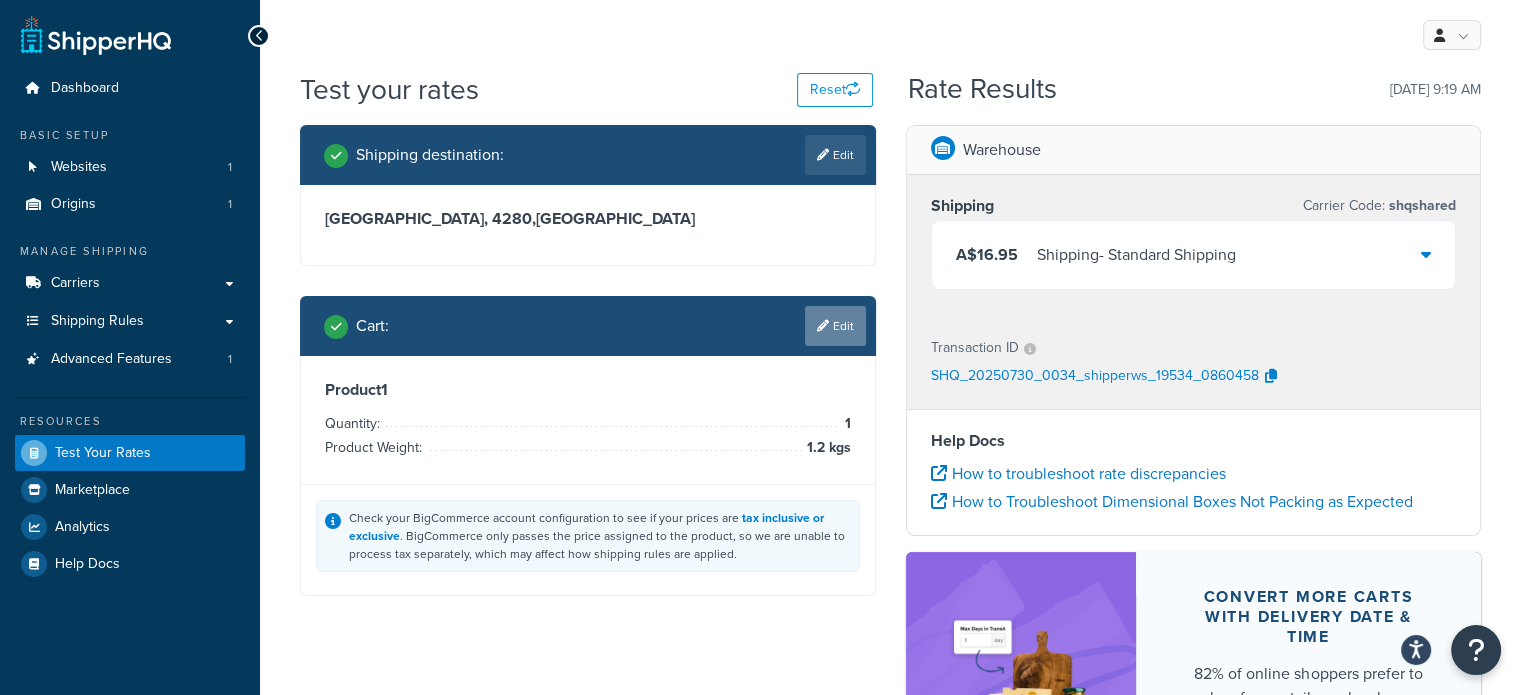 click on "Edit" at bounding box center [835, 326] 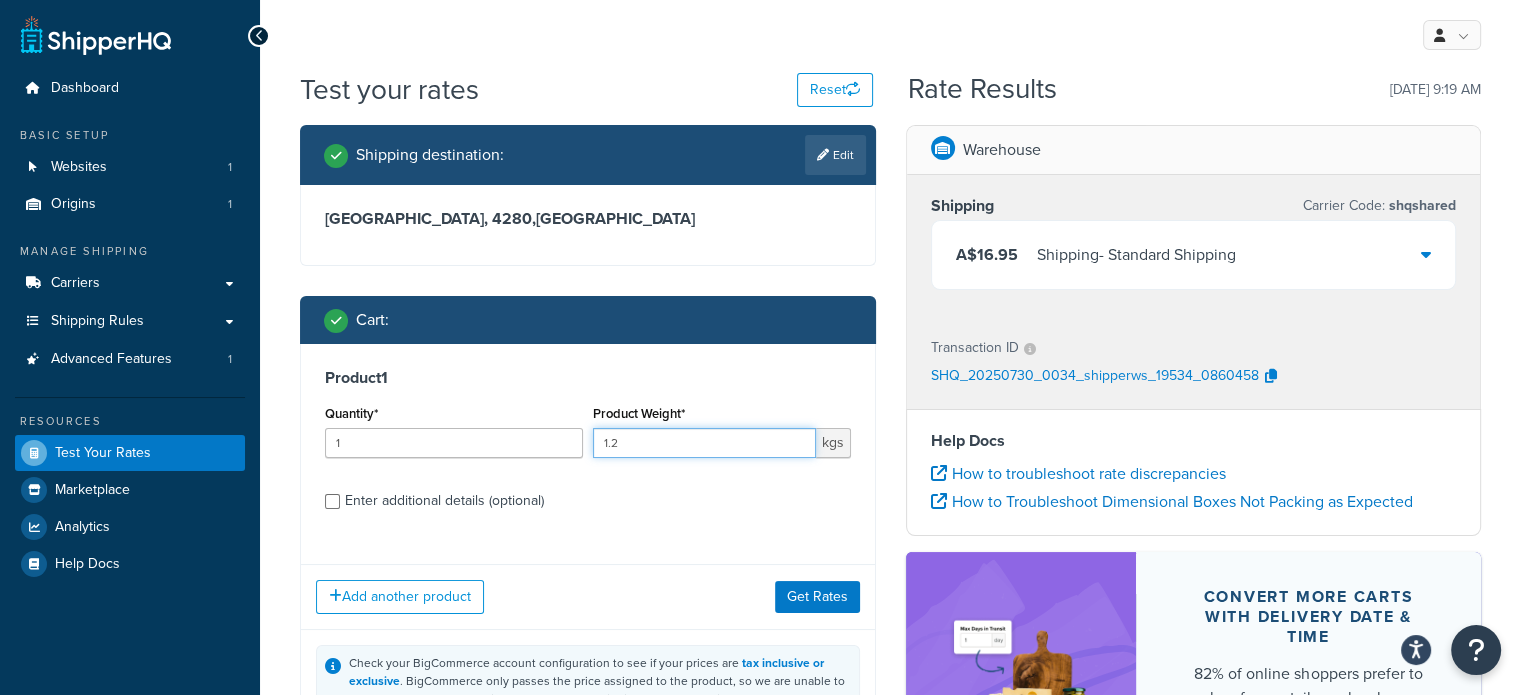 drag, startPoint x: 603, startPoint y: 439, endPoint x: 577, endPoint y: 435, distance: 26.305893 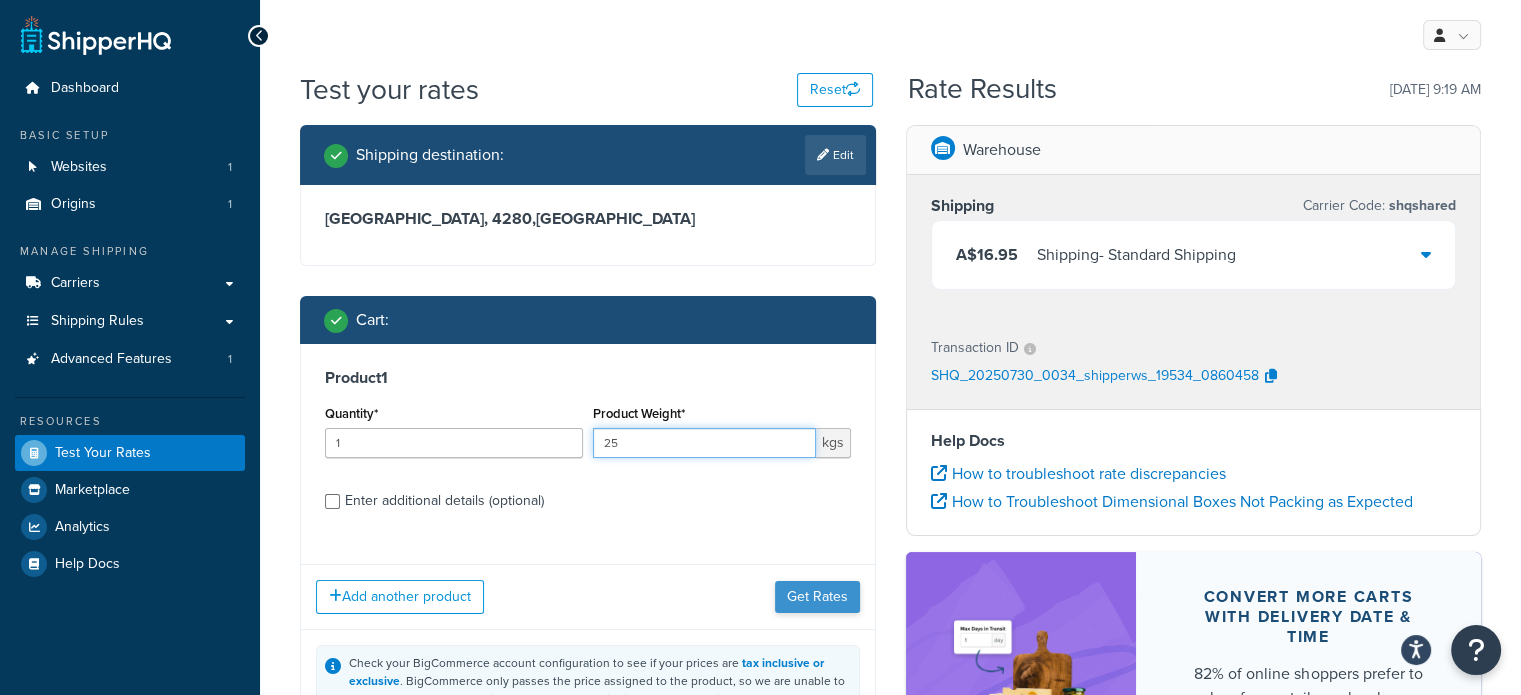 type on "25" 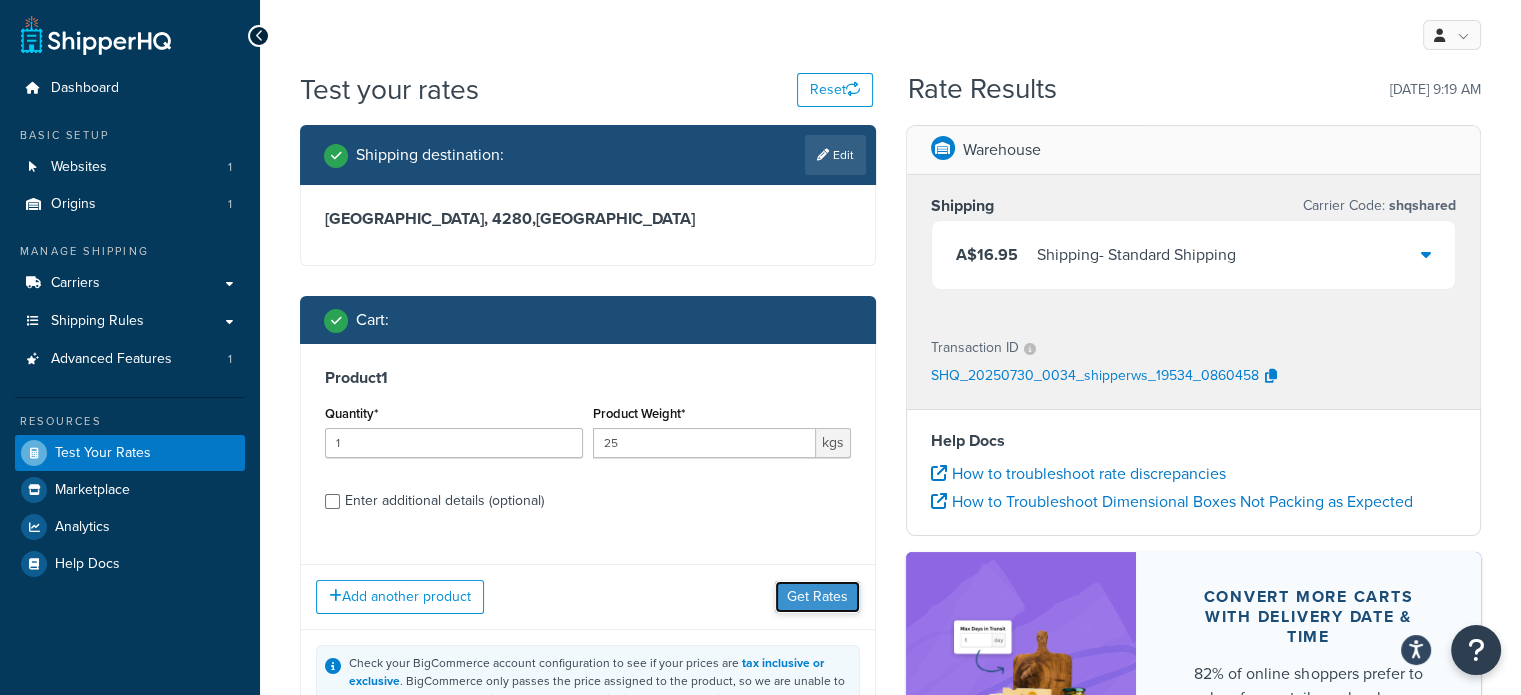 click on "Get Rates" at bounding box center (817, 597) 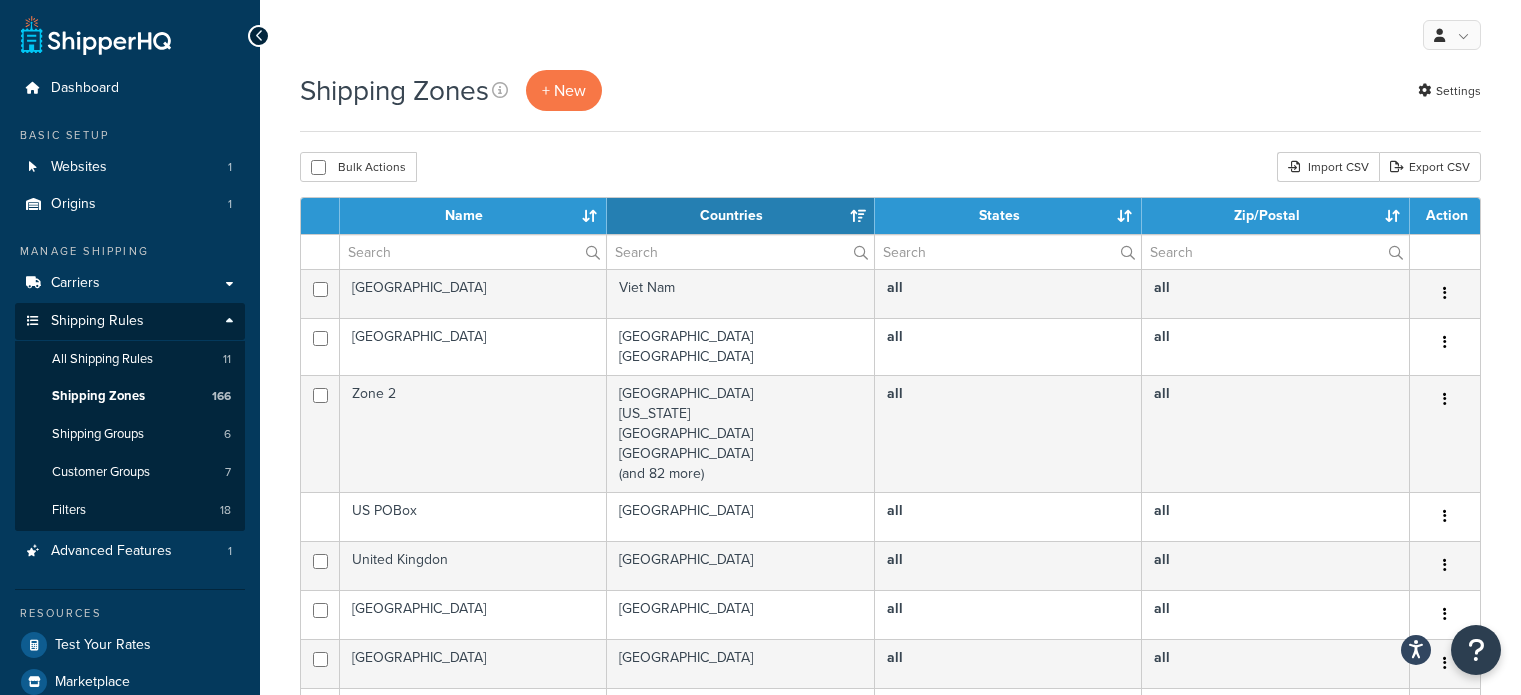 select on "15" 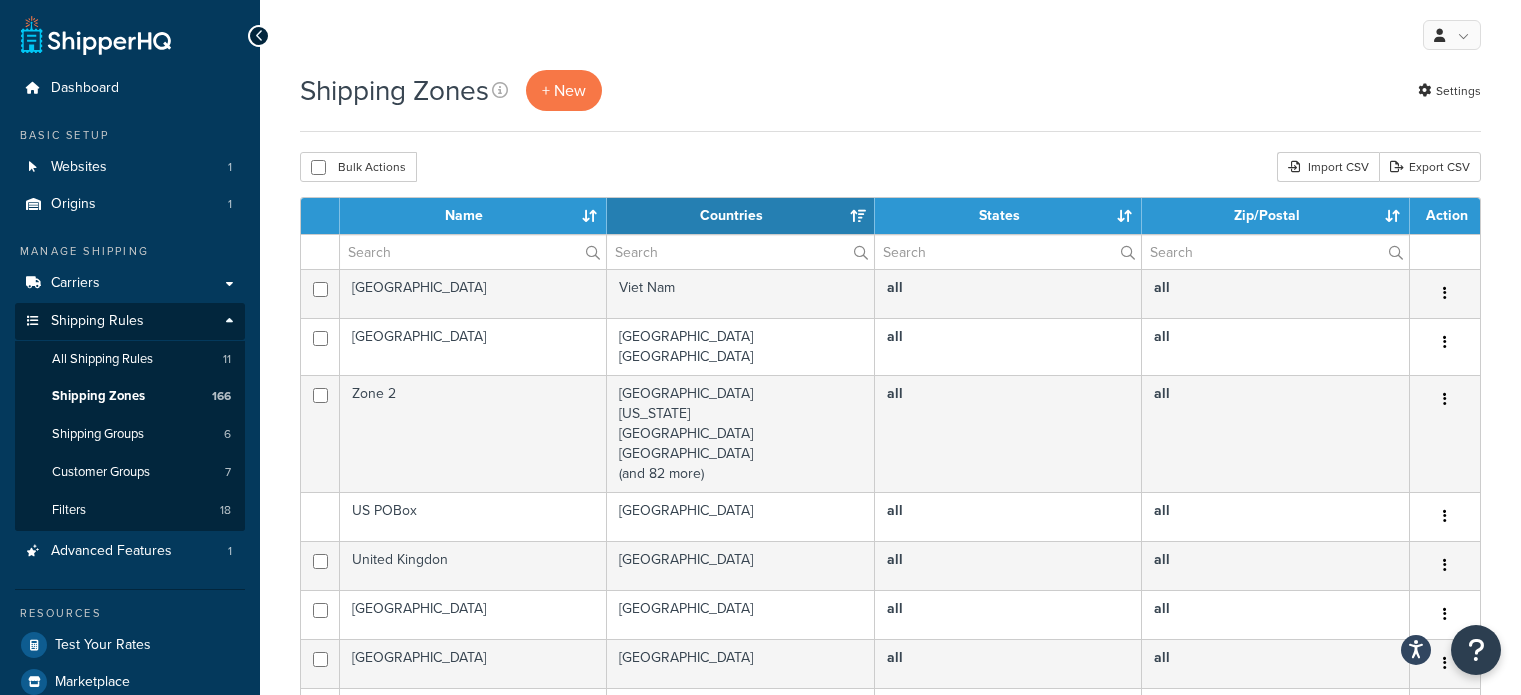 scroll, scrollTop: 0, scrollLeft: 0, axis: both 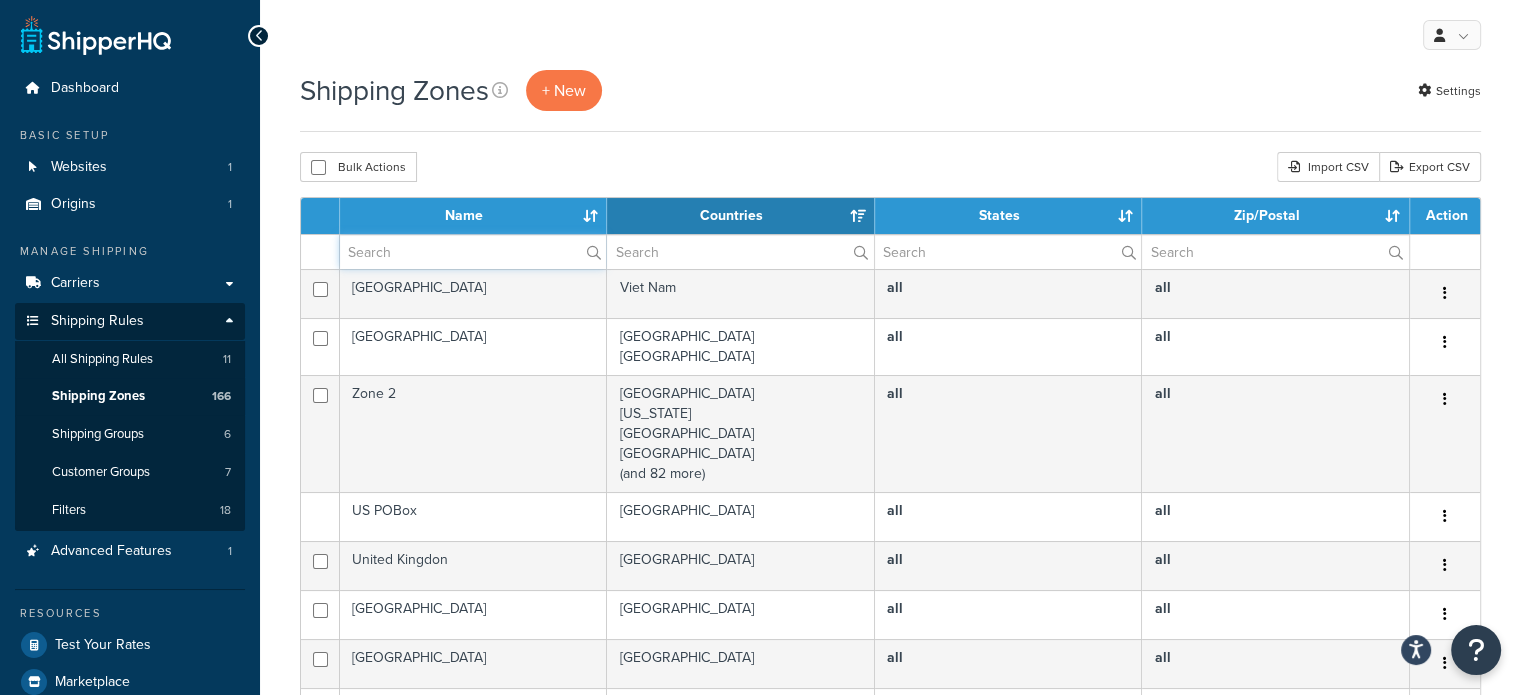 click at bounding box center (473, 252) 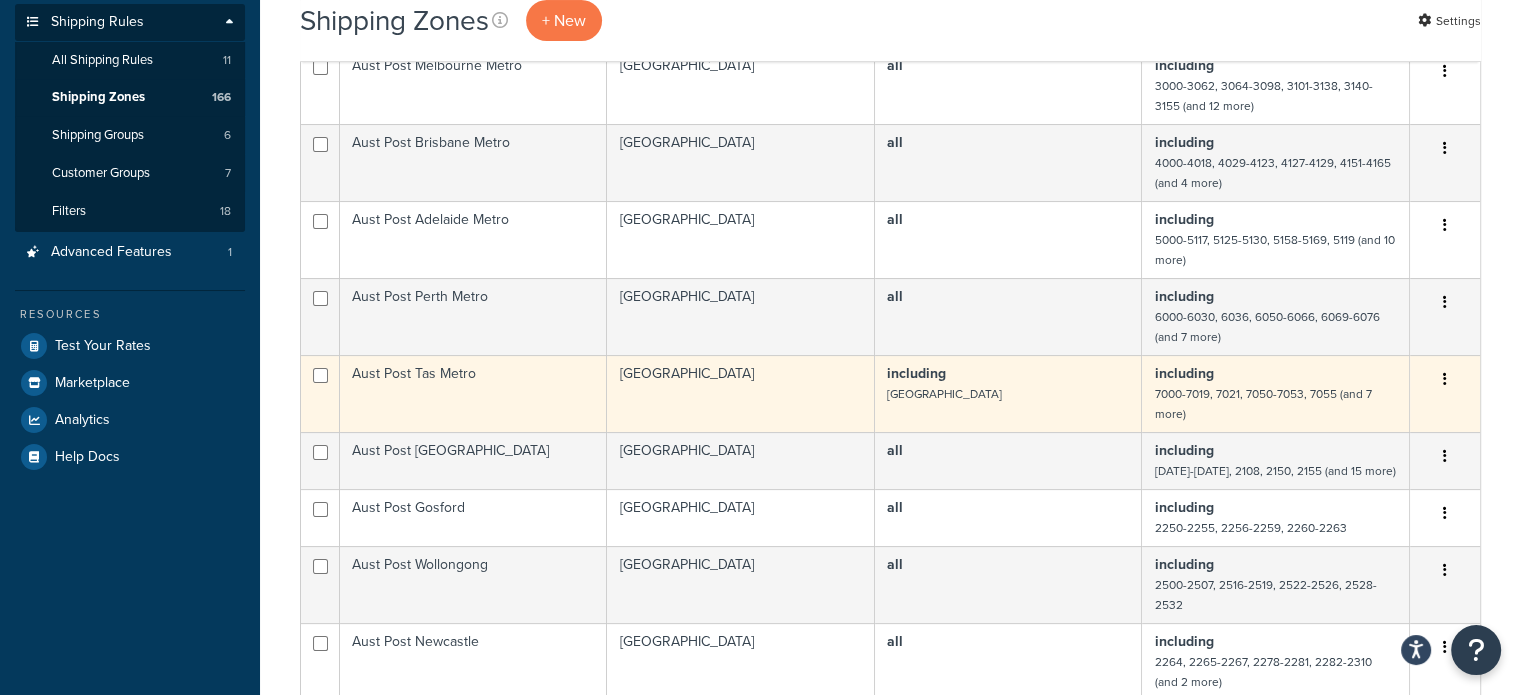 scroll, scrollTop: 300, scrollLeft: 0, axis: vertical 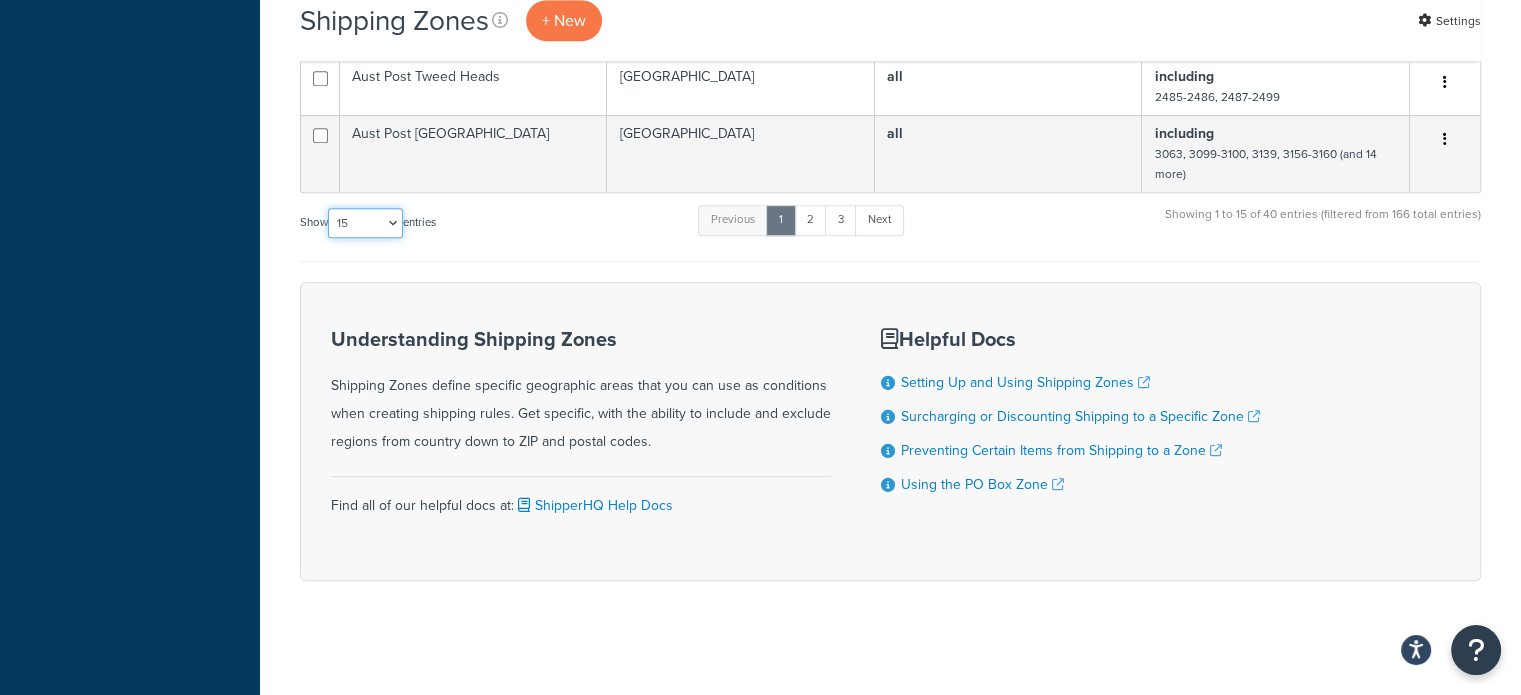 click on "10 15 25 50 100" at bounding box center [365, 223] 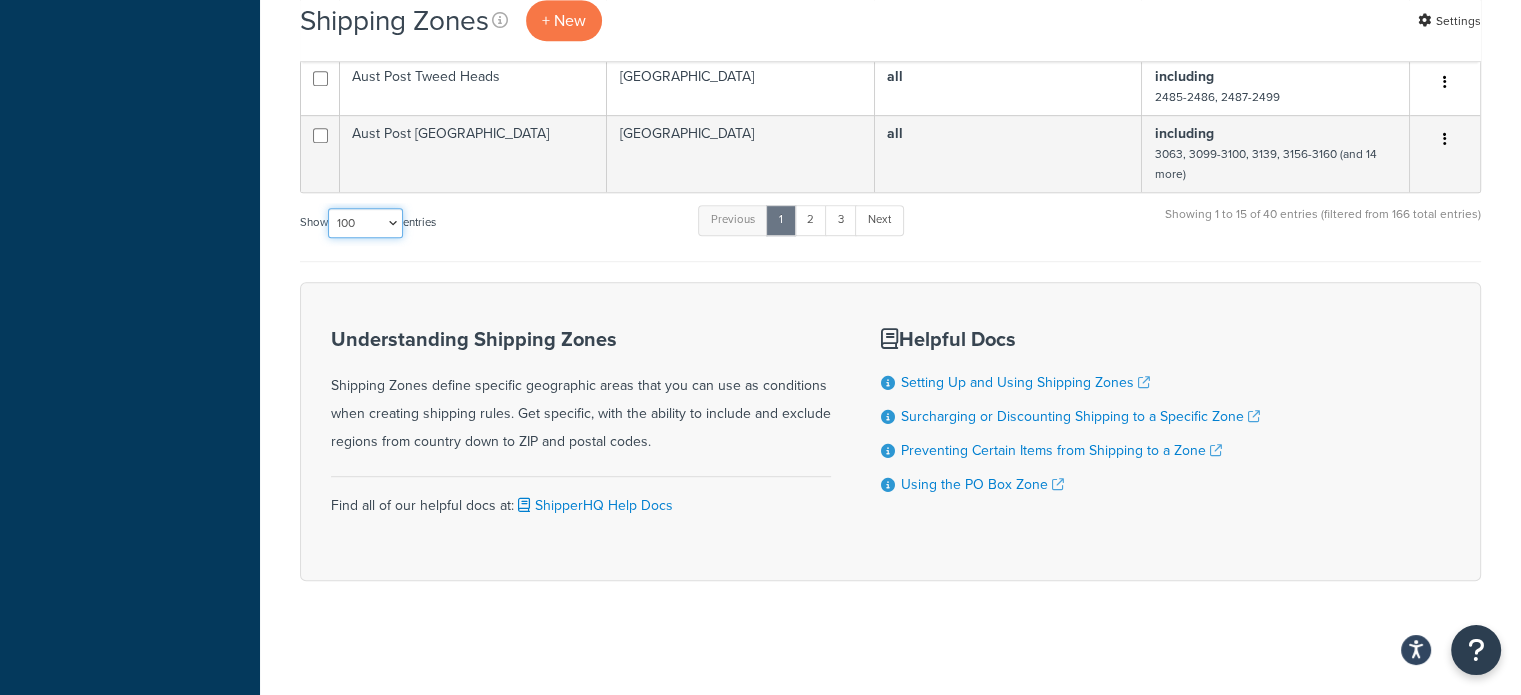 click on "10 15 25 50 100" at bounding box center [365, 223] 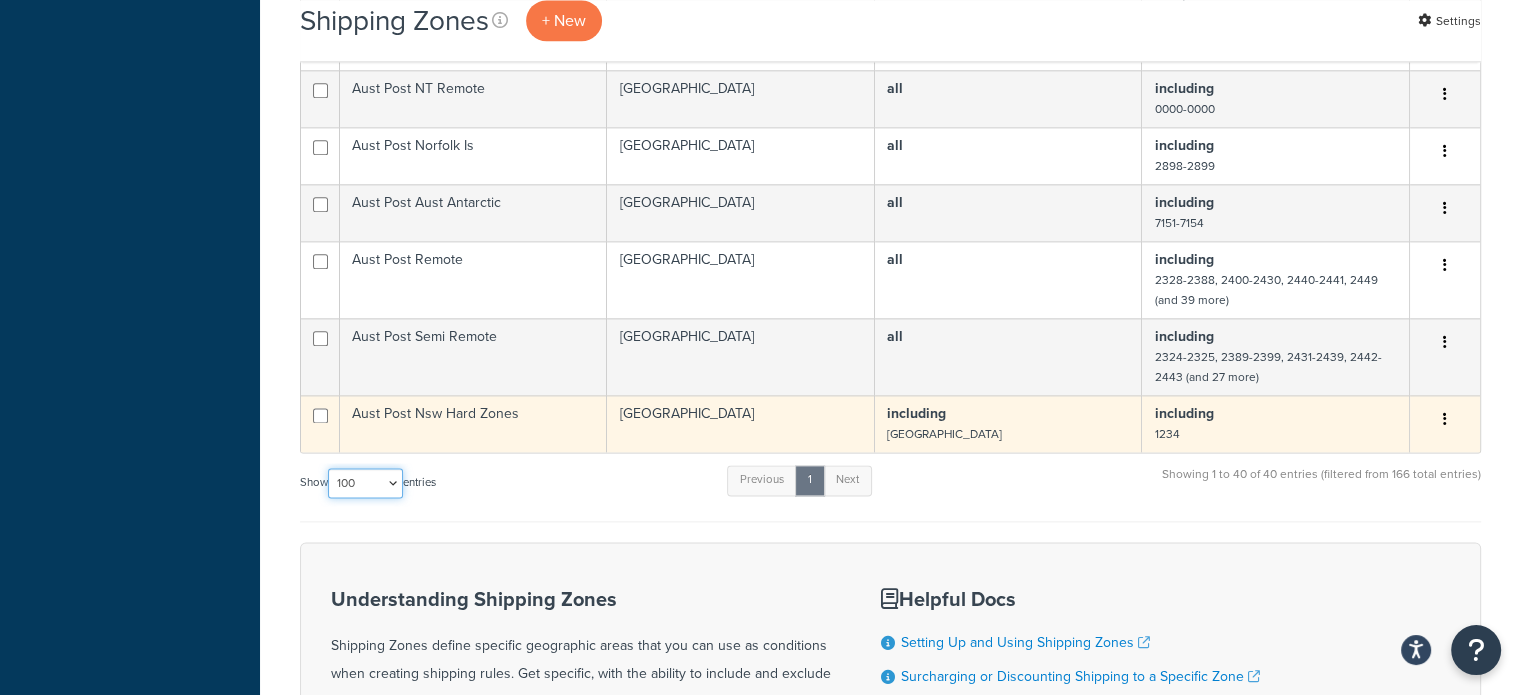 scroll, scrollTop: 2532, scrollLeft: 0, axis: vertical 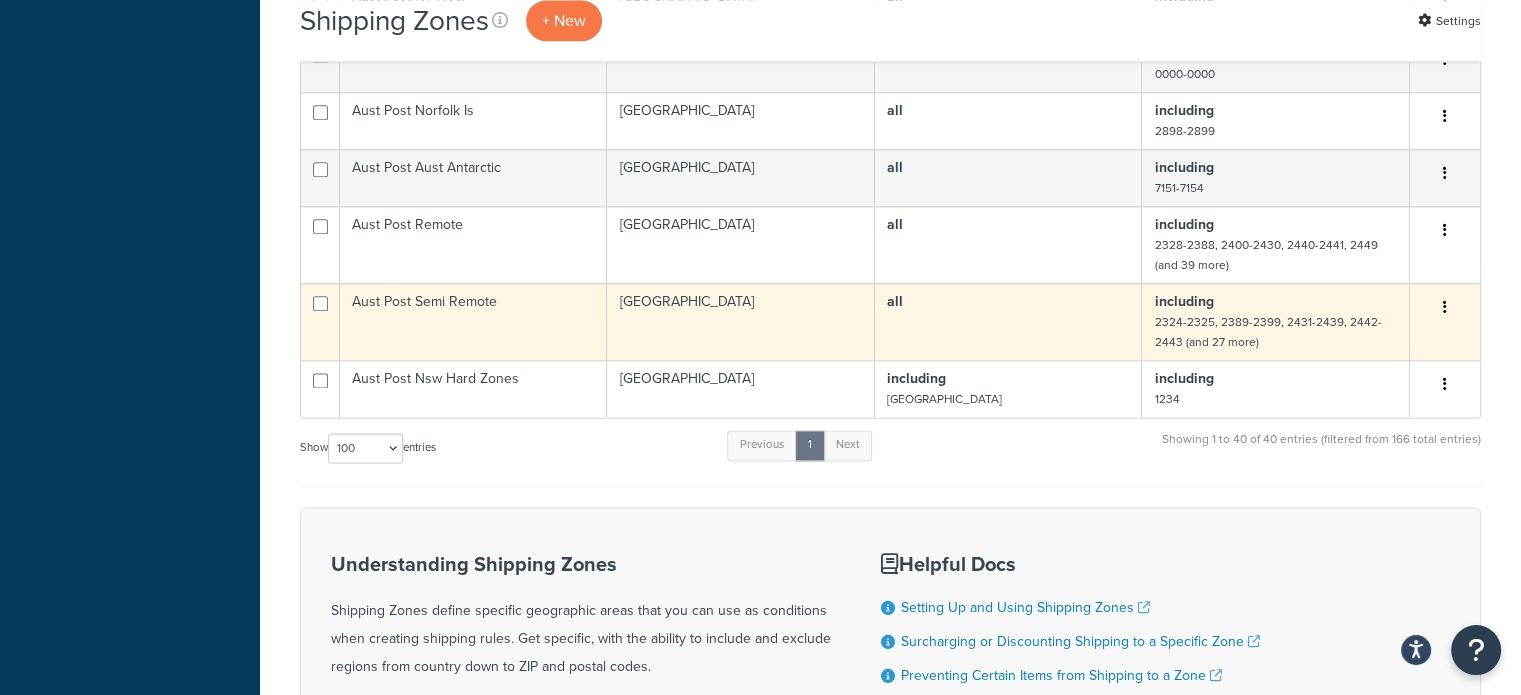 click on "Aust Post Semi Remote" at bounding box center [473, 321] 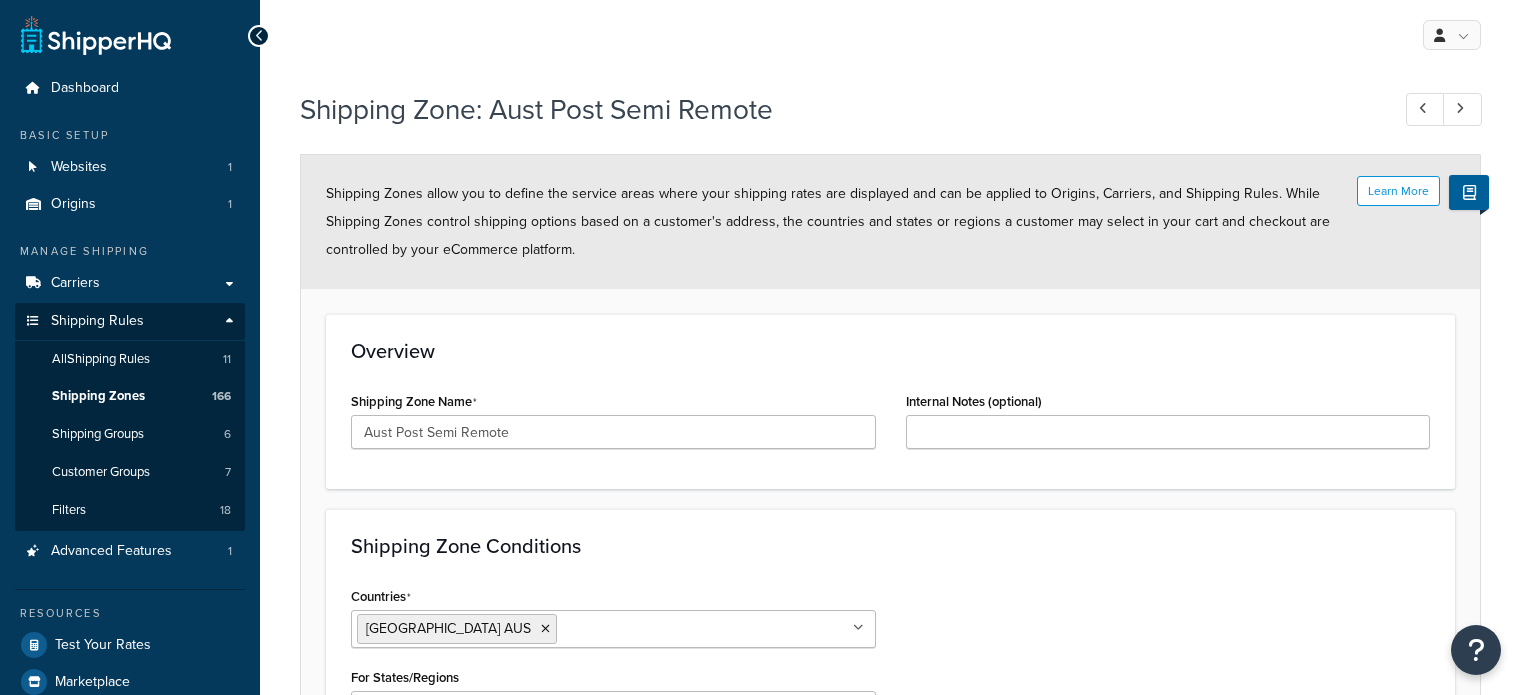 select on "including" 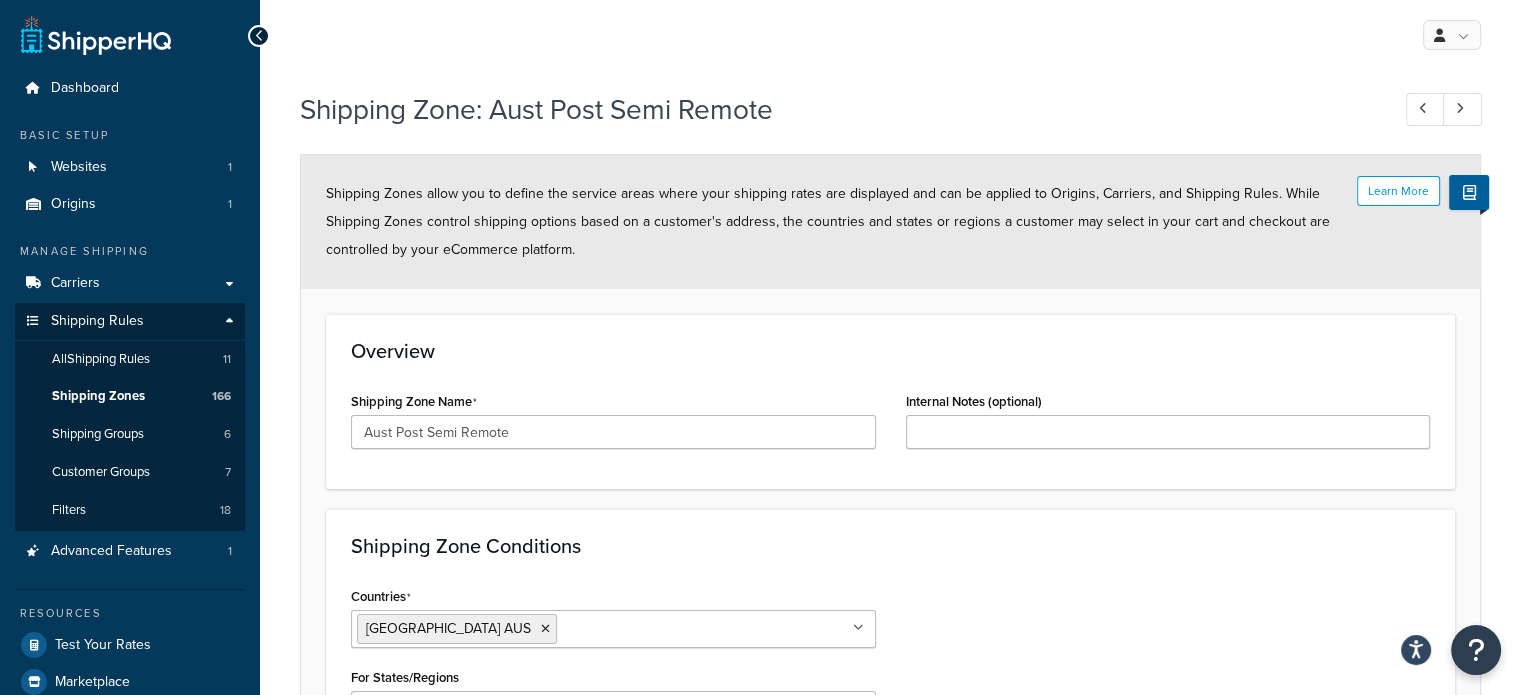 scroll, scrollTop: 372, scrollLeft: 0, axis: vertical 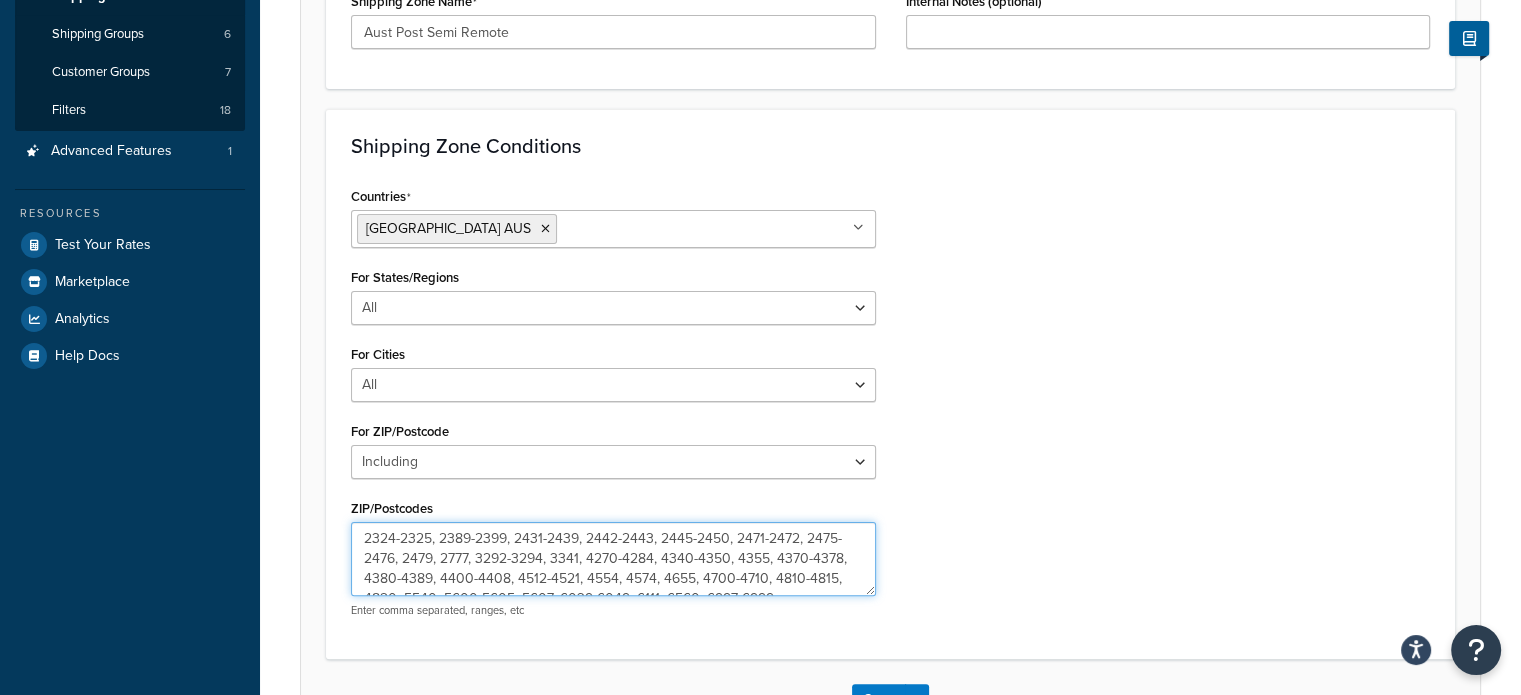 drag, startPoint x: 580, startPoint y: 558, endPoint x: 657, endPoint y: 564, distance: 77.23341 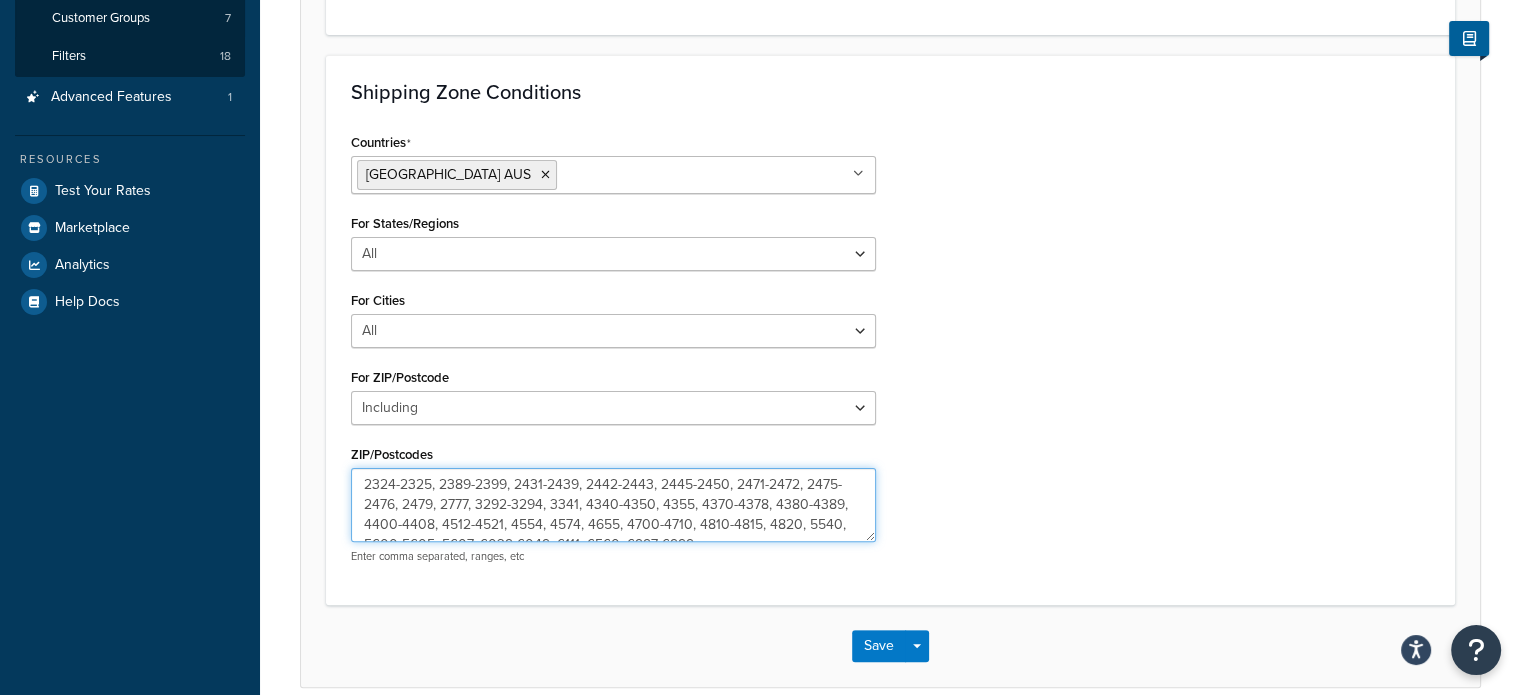 scroll, scrollTop: 500, scrollLeft: 0, axis: vertical 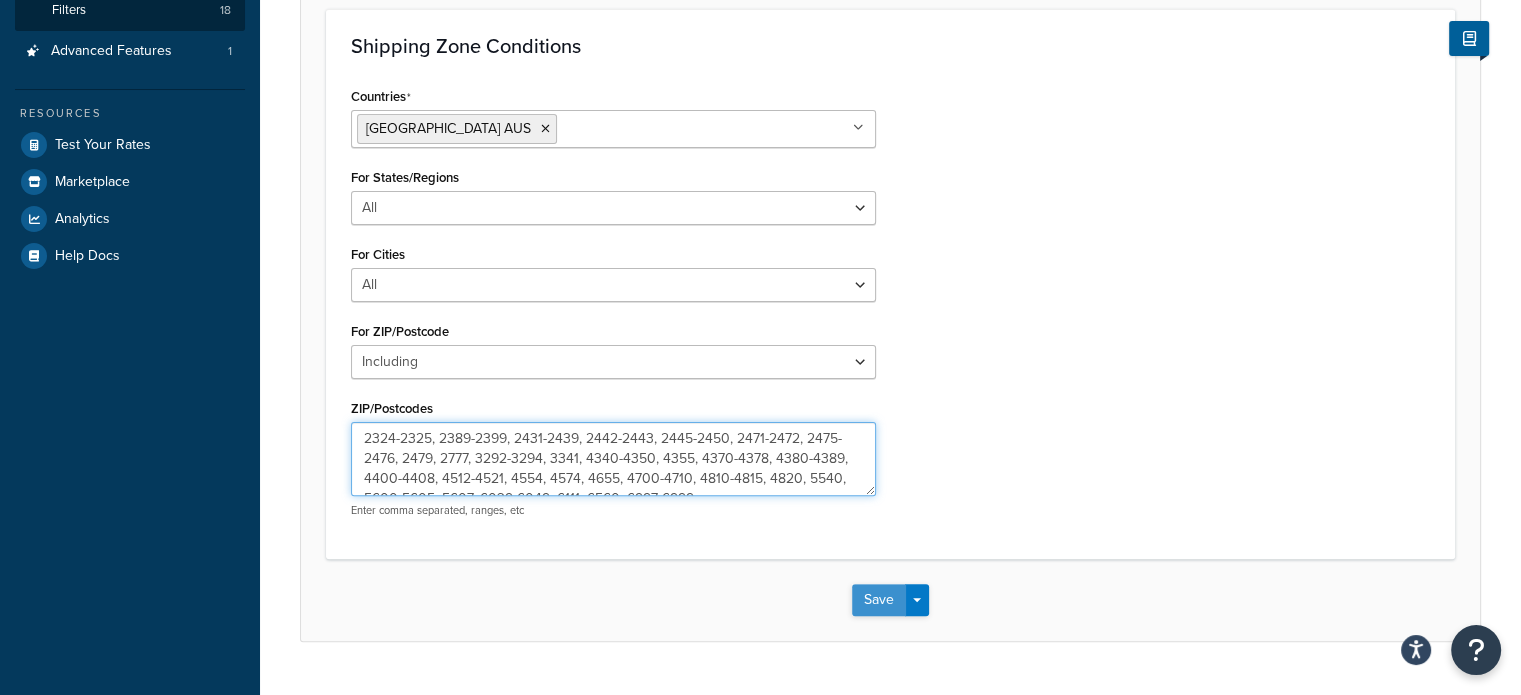 type on "2324-2325, 2389-2399, 2431-2439, 2442-2443, 2445-2450, 2471-2472, 2475-2476, 2479, 2777, 3292-3294, 3341, 4340-4350, 4355, 4370-4378, 4380-4389, 4400-4408, 4512-4521, 4554, 4574, 4655, 4700-4710, 4810-4815, 4820, 5540, 5600-5605, 5607, 6039-6049, 6111, 6560, 6997-6999" 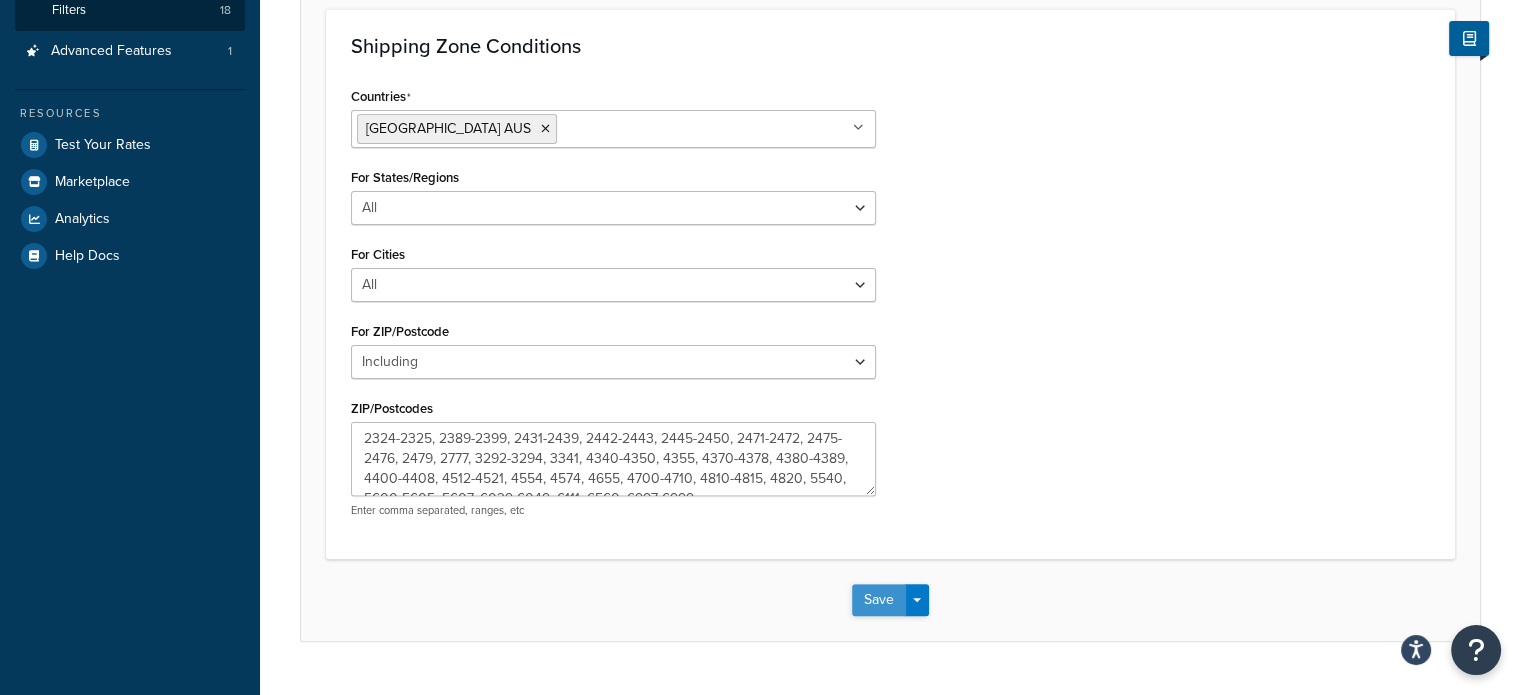 click on "Save" at bounding box center [879, 600] 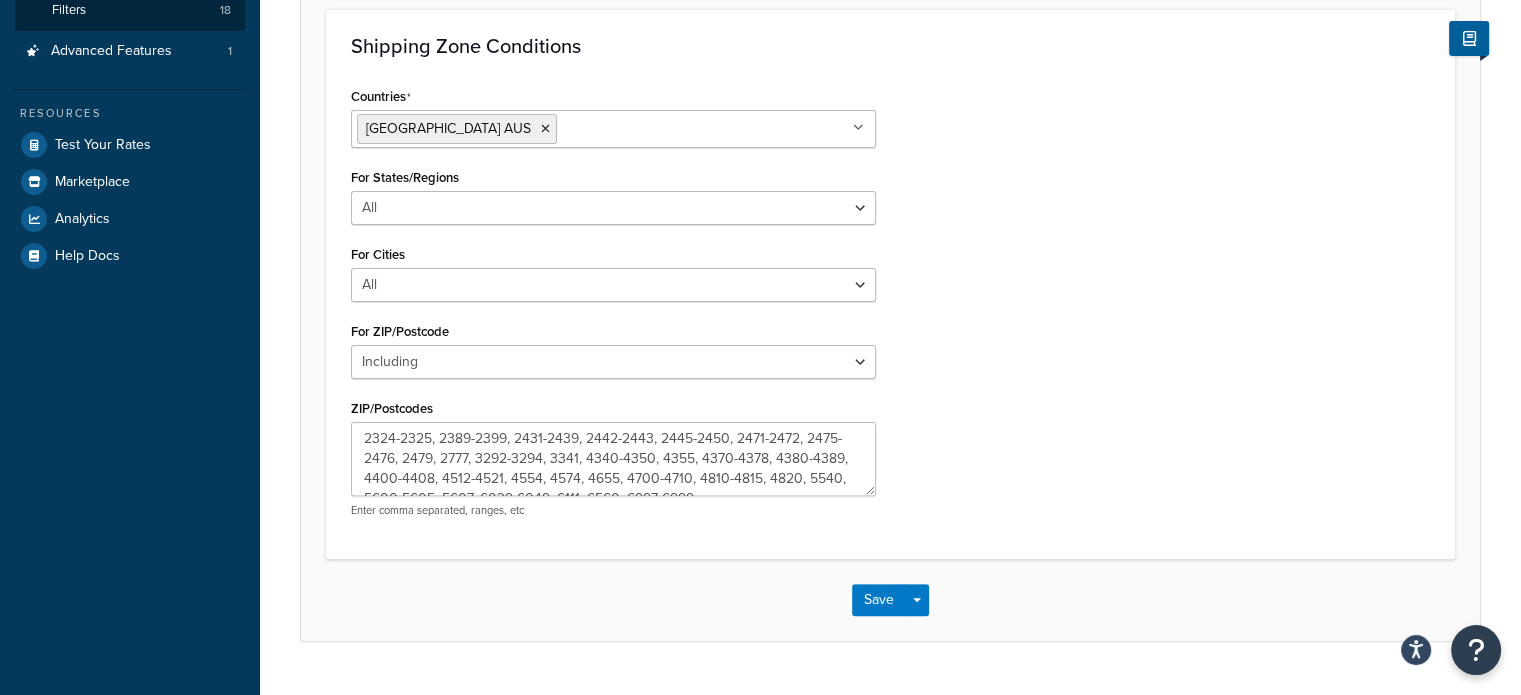 scroll, scrollTop: 0, scrollLeft: 0, axis: both 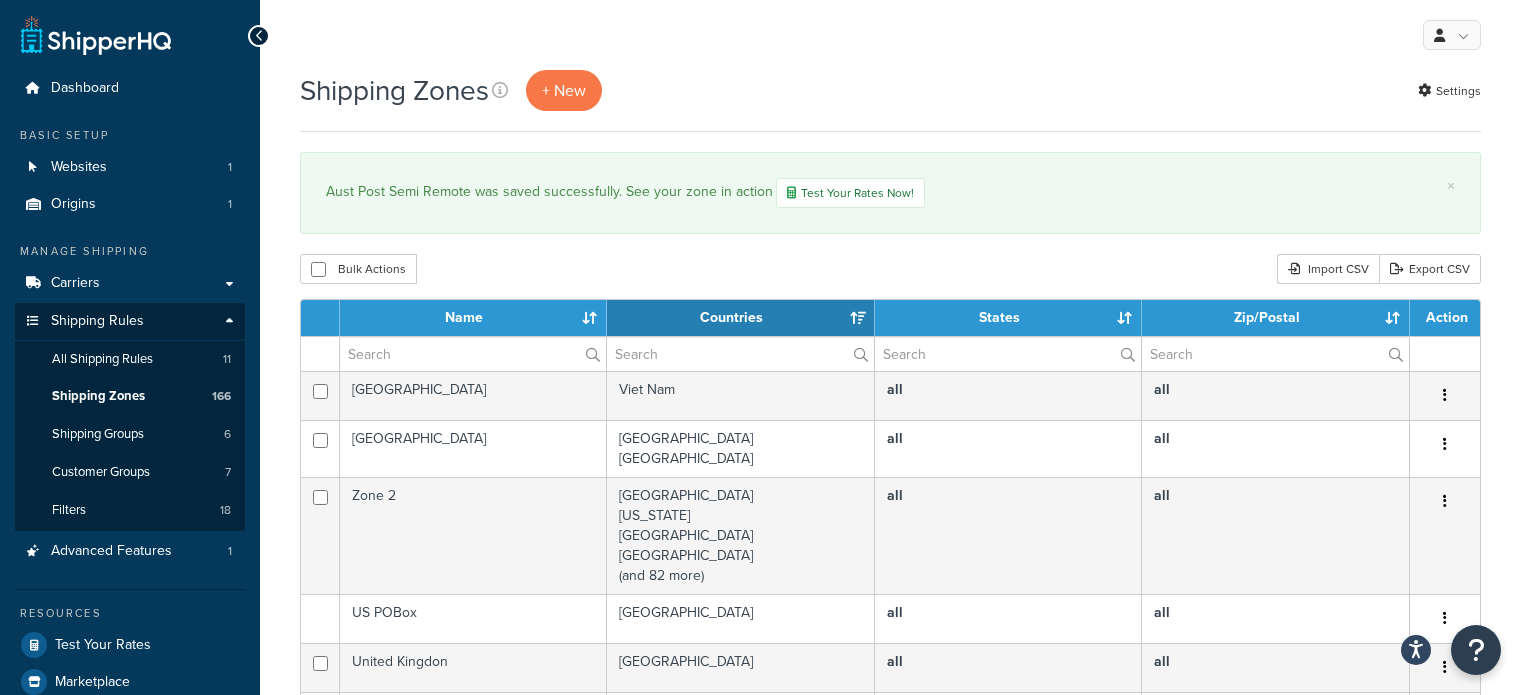 select on "15" 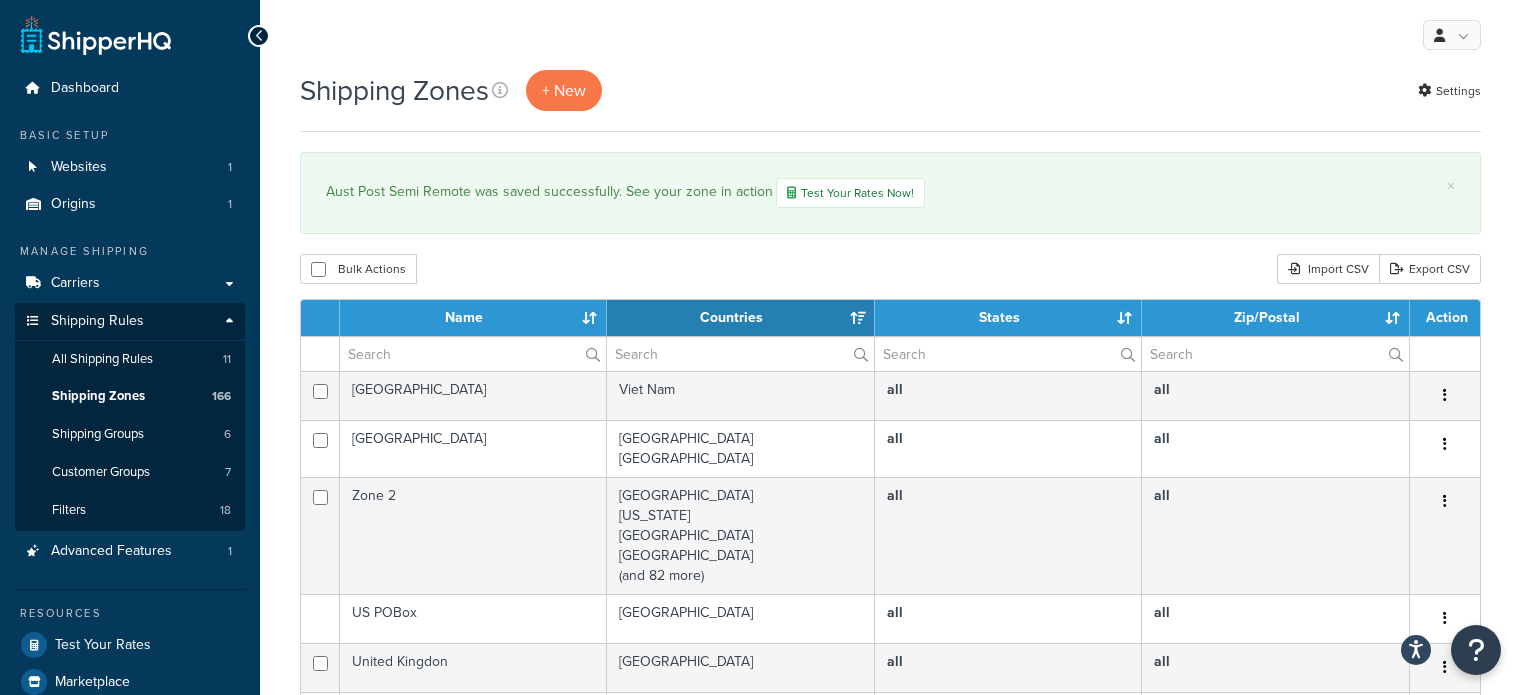 scroll, scrollTop: 0, scrollLeft: 0, axis: both 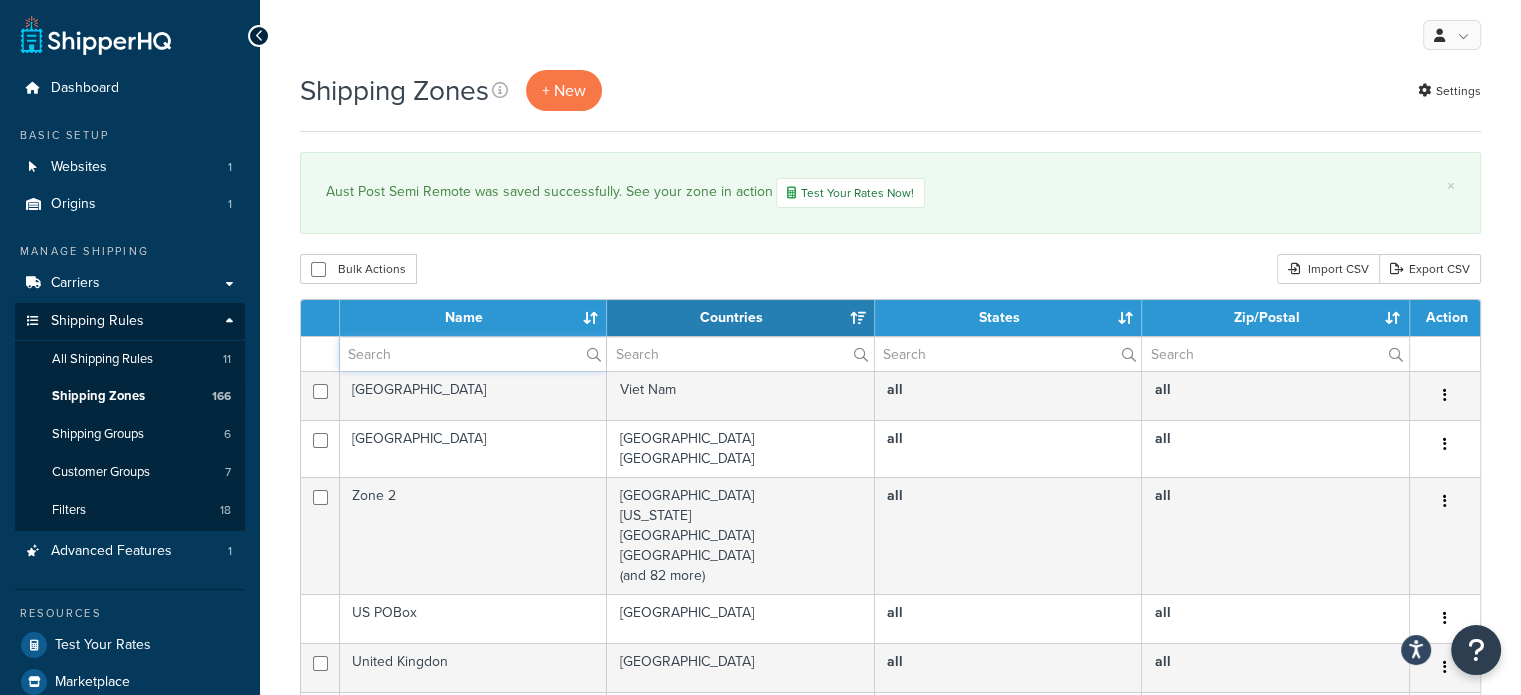click at bounding box center (473, 354) 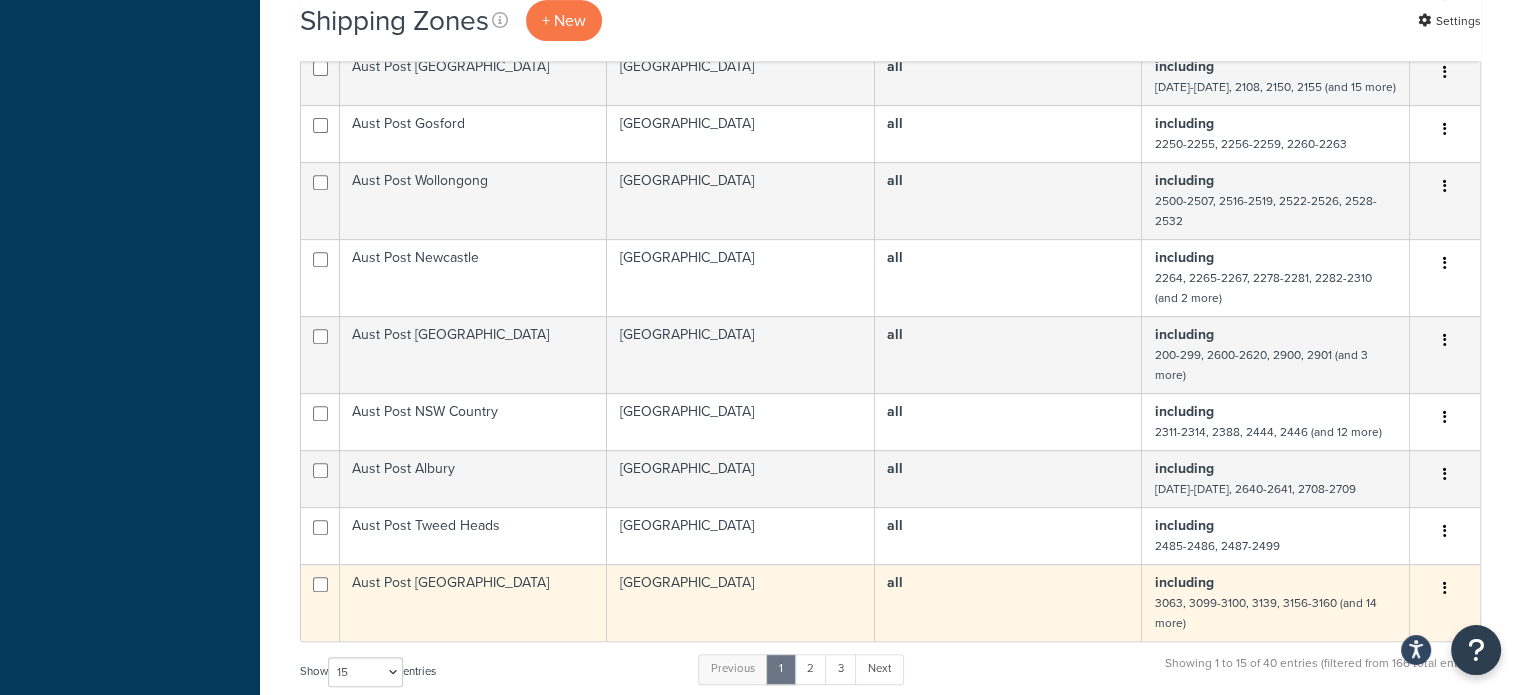 scroll, scrollTop: 900, scrollLeft: 0, axis: vertical 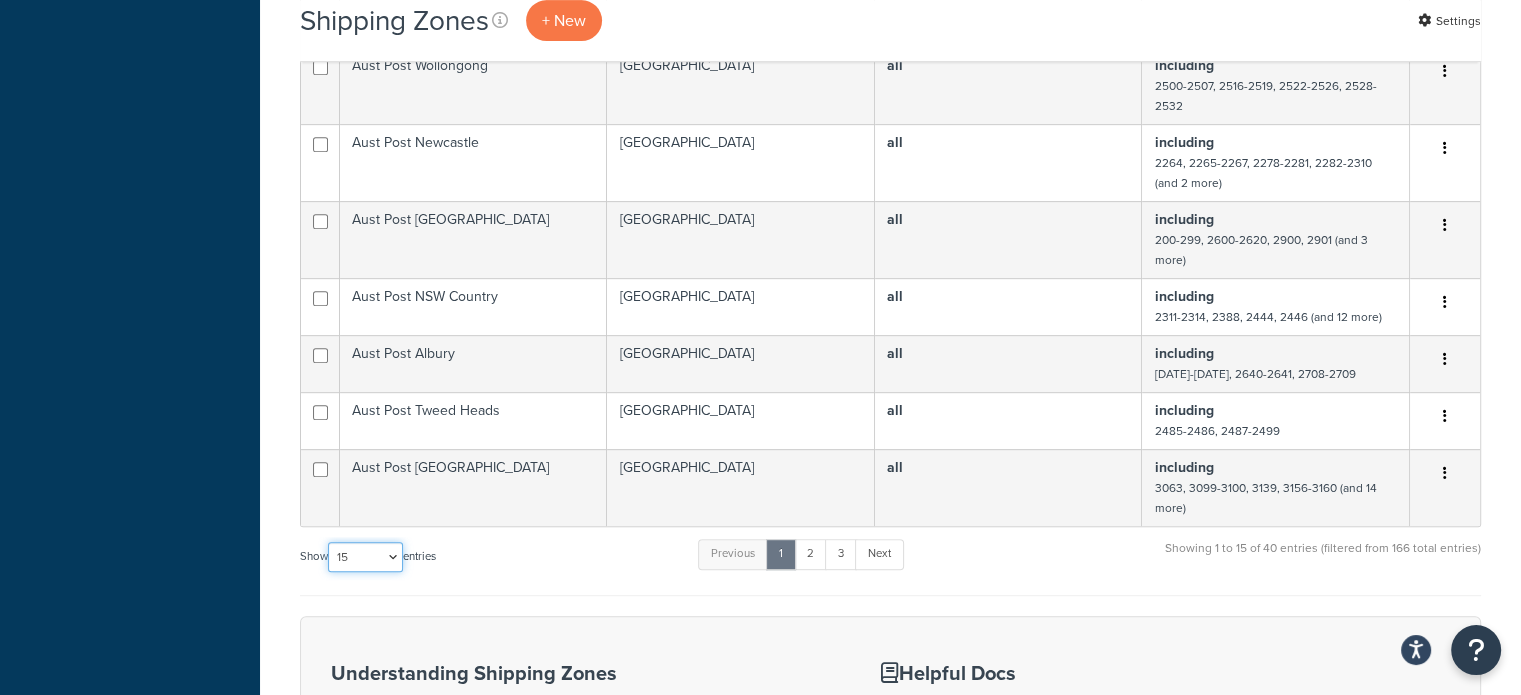 click on "10 15 25 50 100" at bounding box center (365, 557) 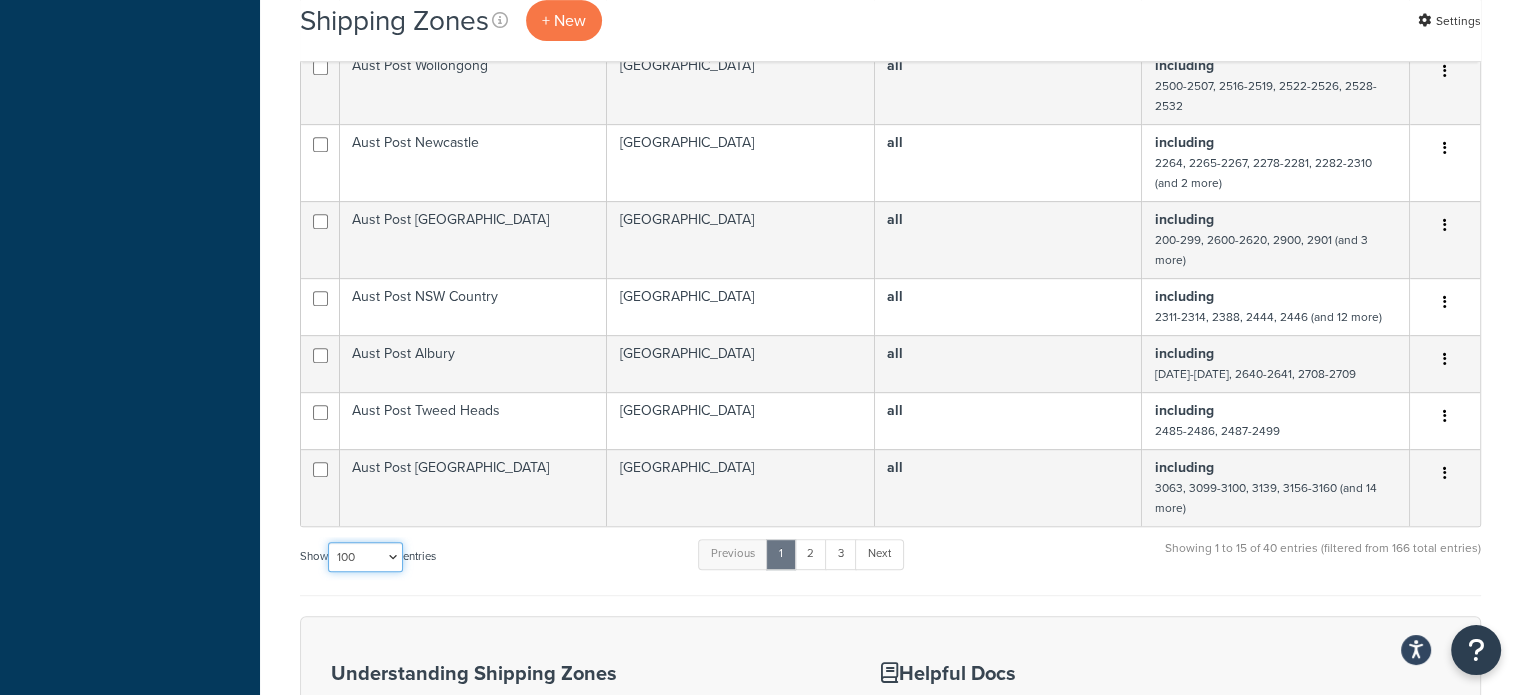 click on "10 15 25 50 100" at bounding box center [365, 557] 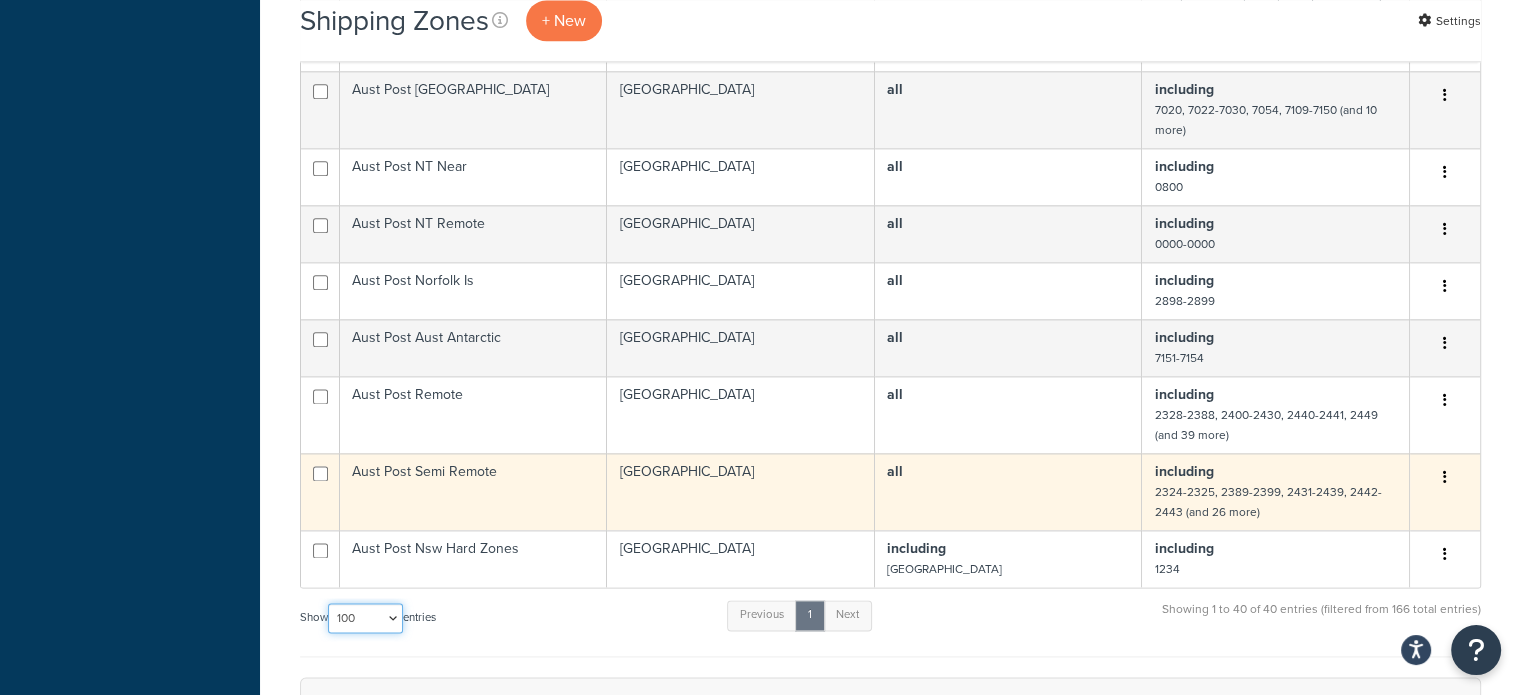 scroll, scrollTop: 2500, scrollLeft: 0, axis: vertical 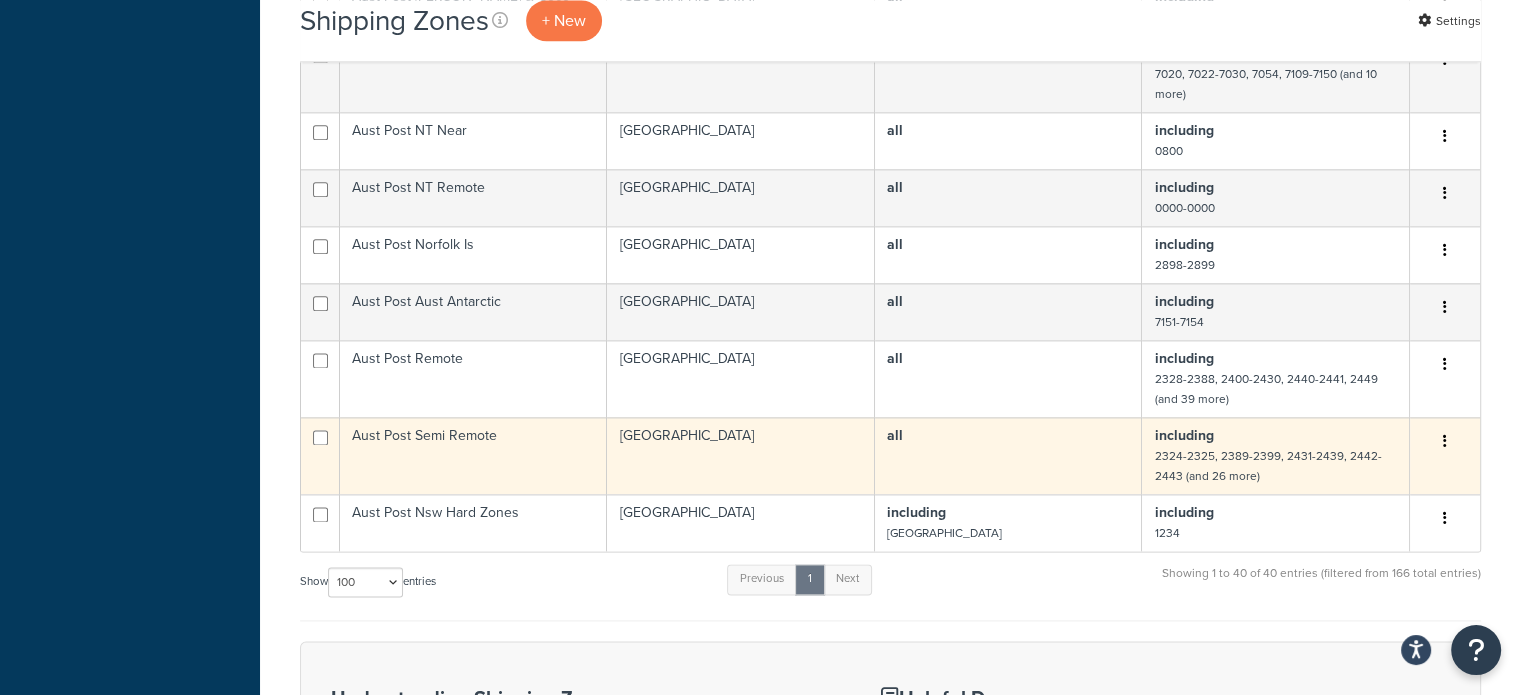 click on "Aust Post Semi Remote" at bounding box center [473, 455] 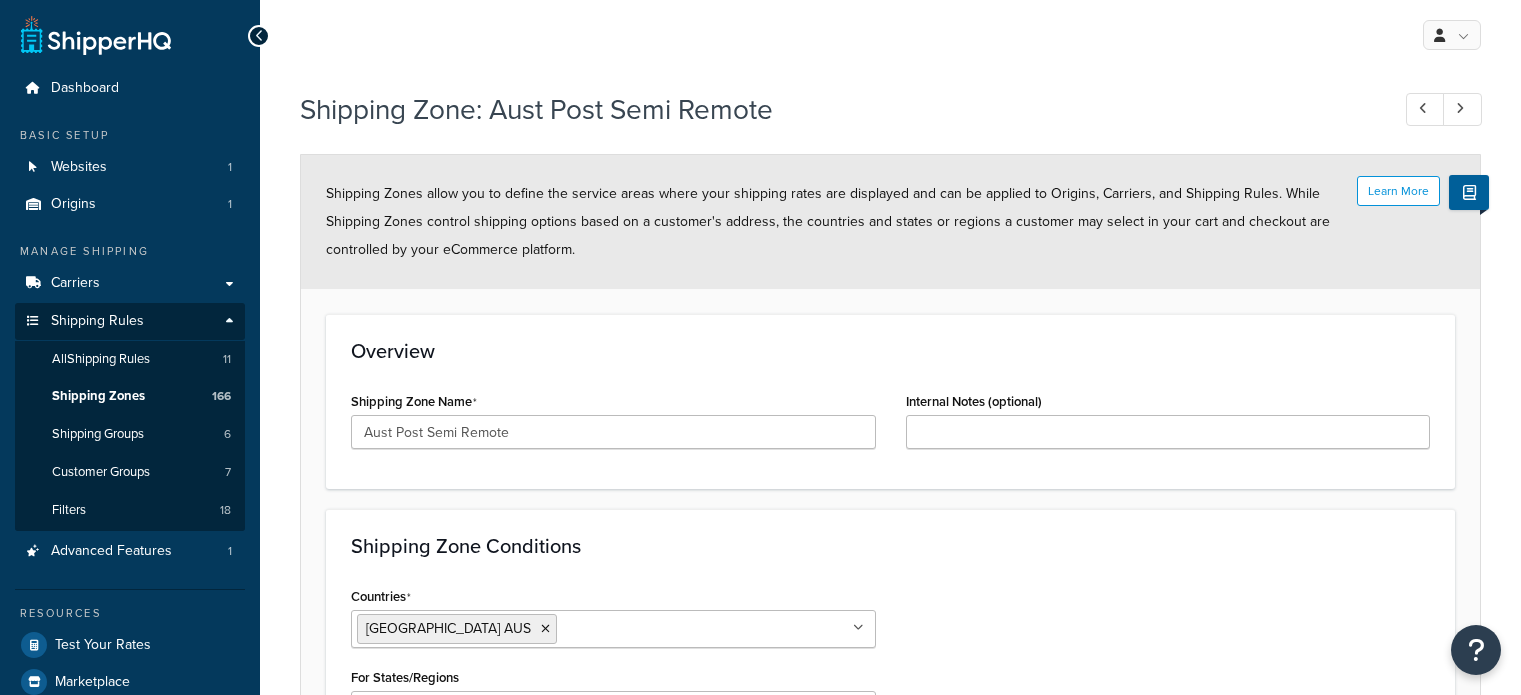 select on "including" 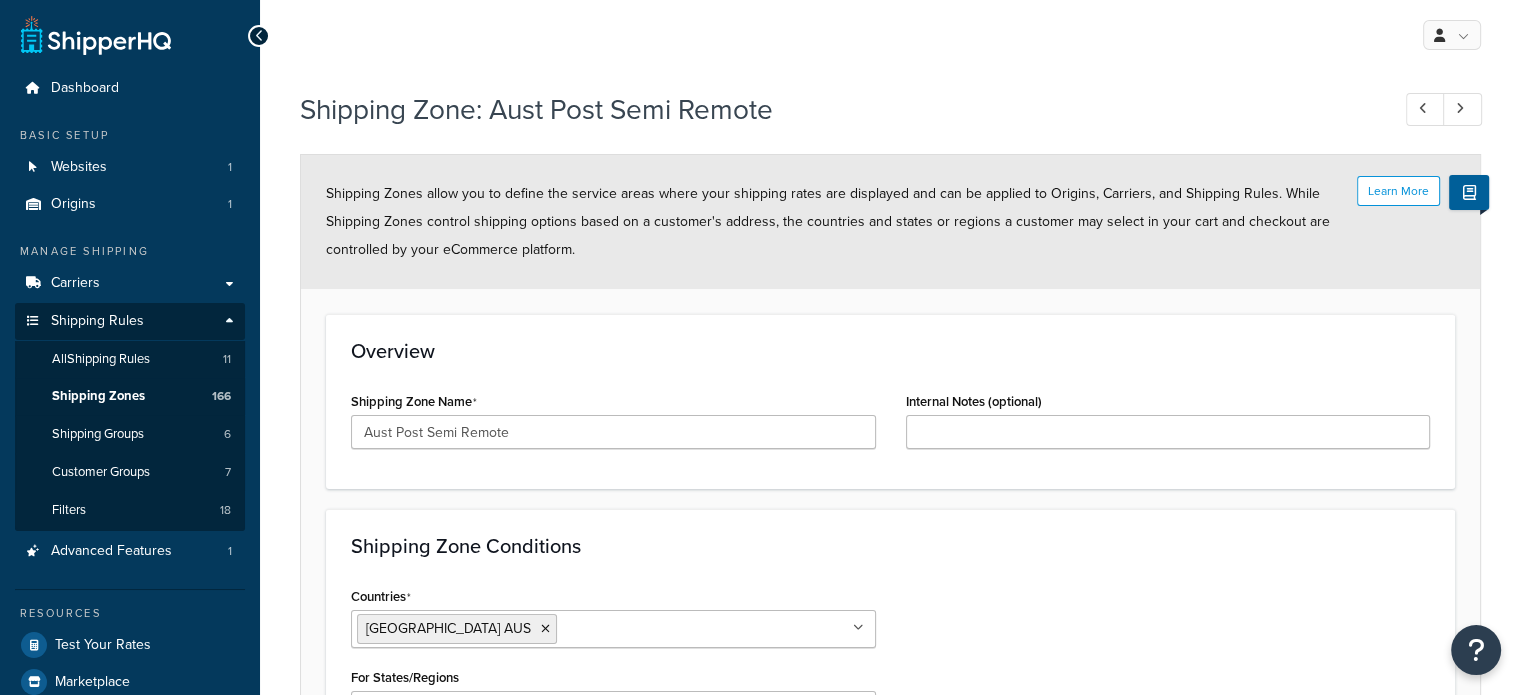 scroll, scrollTop: 0, scrollLeft: 0, axis: both 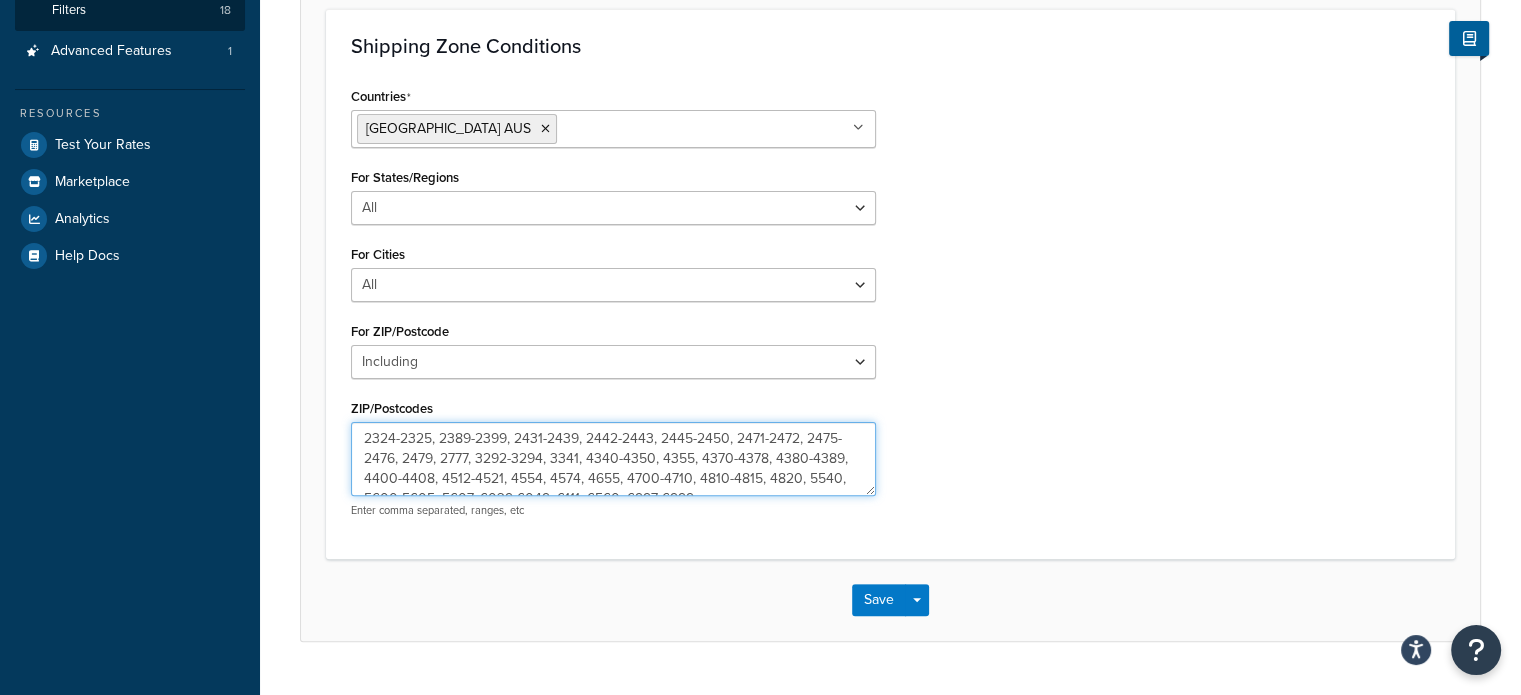 click on "2324-2325, 2389-2399, 2431-2439, 2442-2443, 2445-2450, 2471-2472, 2475-2476, 2479, 2777, 3292-3294, 3341, 4340-4350, 4355, 4370-4378, 4380-4389, 4400-4408, 4512-4521, 4554, 4574, 4655, 4700-4710, 4810-4815, 4820, 5540, 5600-5605, 5607, 6039-6049, 6111, 6560, 6997-6999" at bounding box center [613, 459] 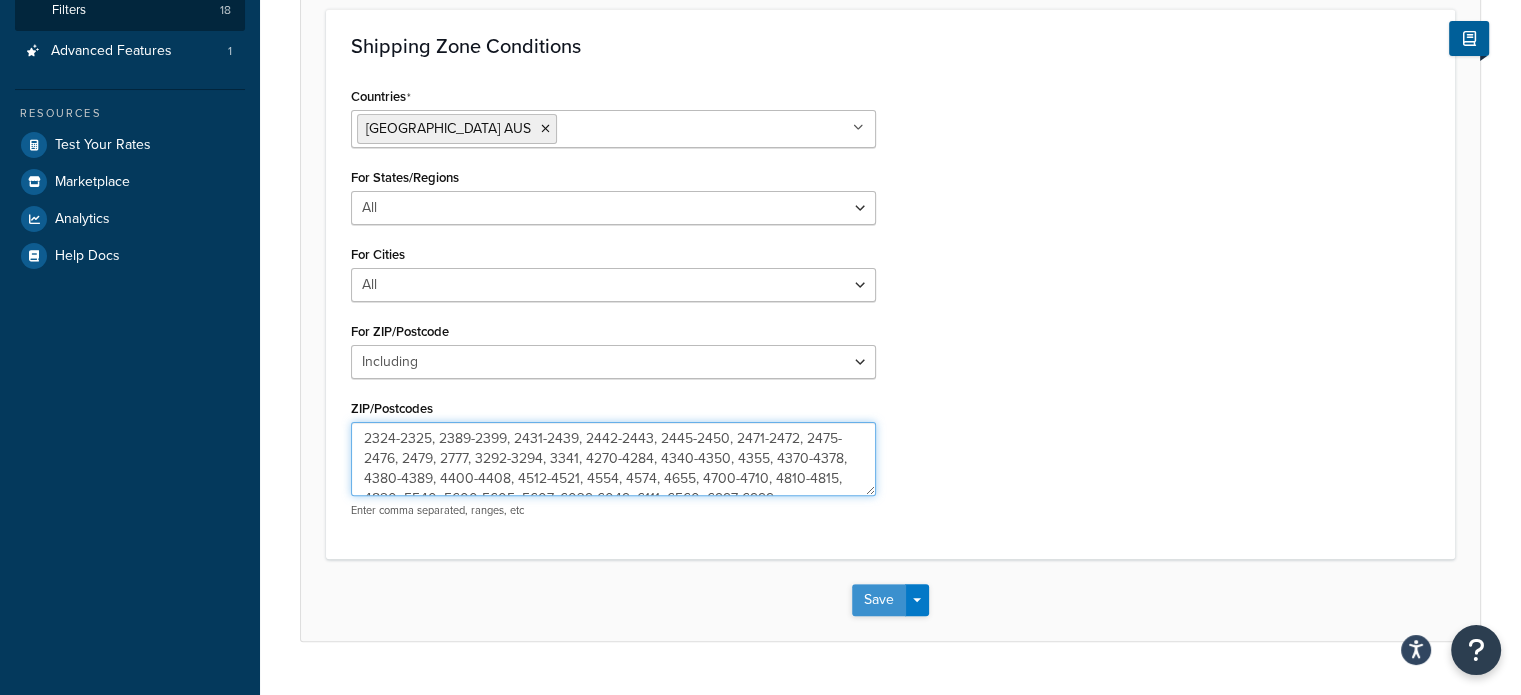 type on "2324-2325, 2389-2399, 2431-2439, 2442-2443, 2445-2450, 2471-2472, 2475-2476, 2479, 2777, 3292-3294, 3341, 4270-4284, 4340-4350, 4355, 4370-4378, 4380-4389, 4400-4408, 4512-4521, 4554, 4574, 4655, 4700-4710, 4810-4815, 4820, 5540, 5600-5605, 5607, 6039-6049, 6111, 6560, 6997-6999" 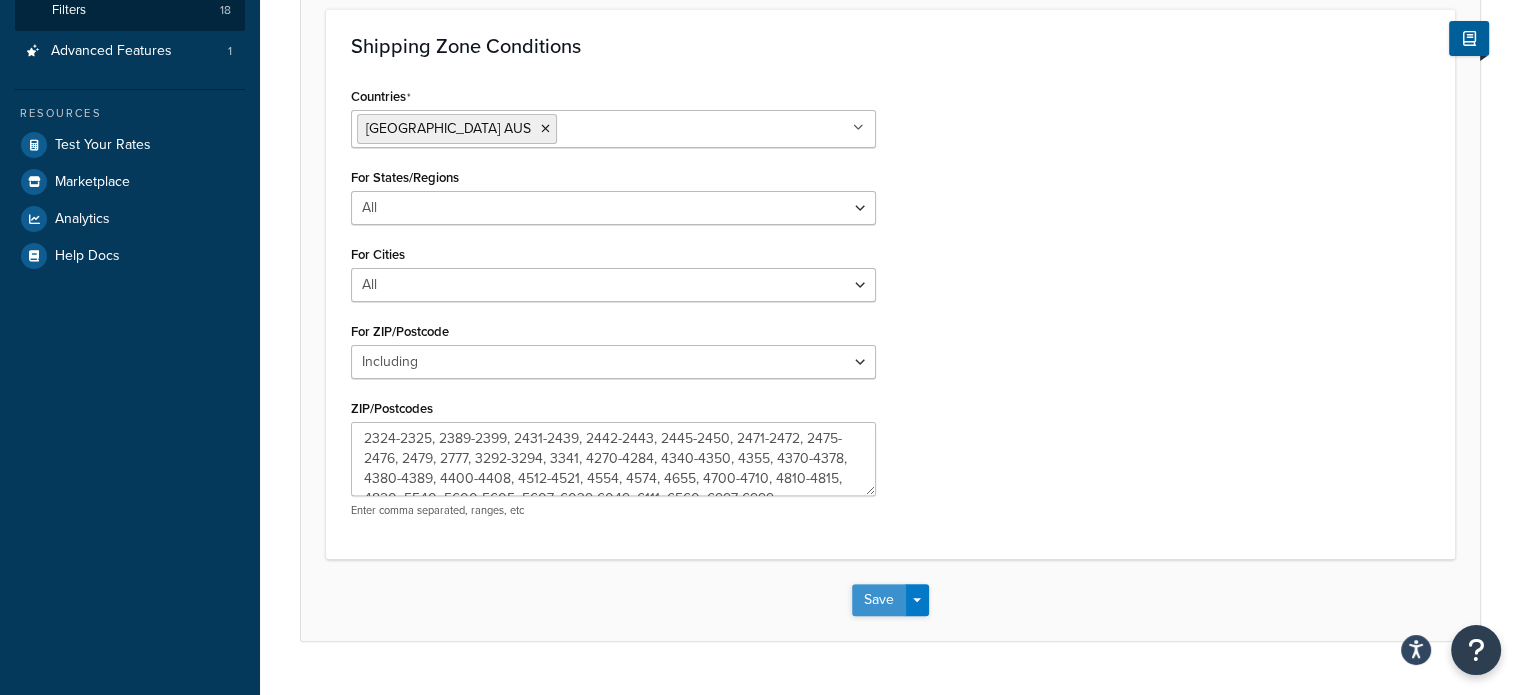 click on "Save" at bounding box center (879, 600) 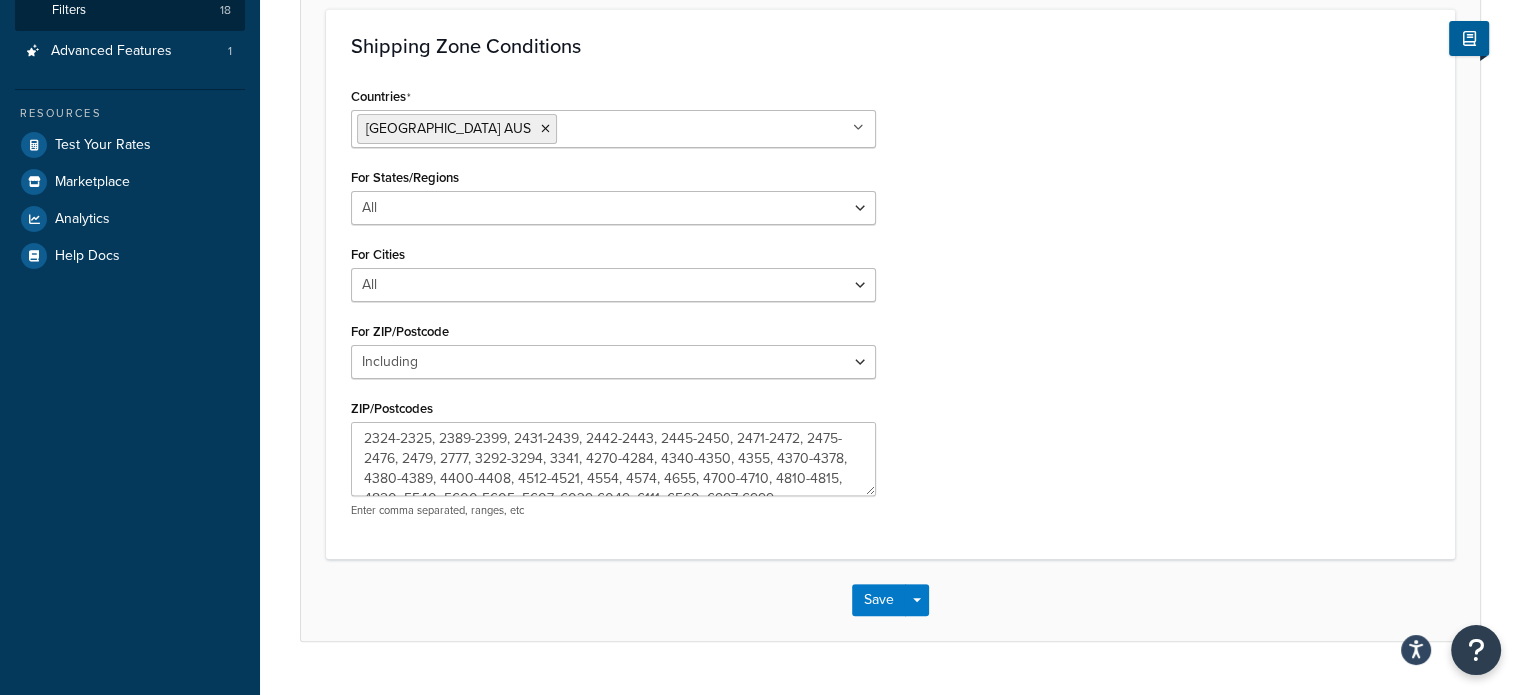 scroll, scrollTop: 0, scrollLeft: 0, axis: both 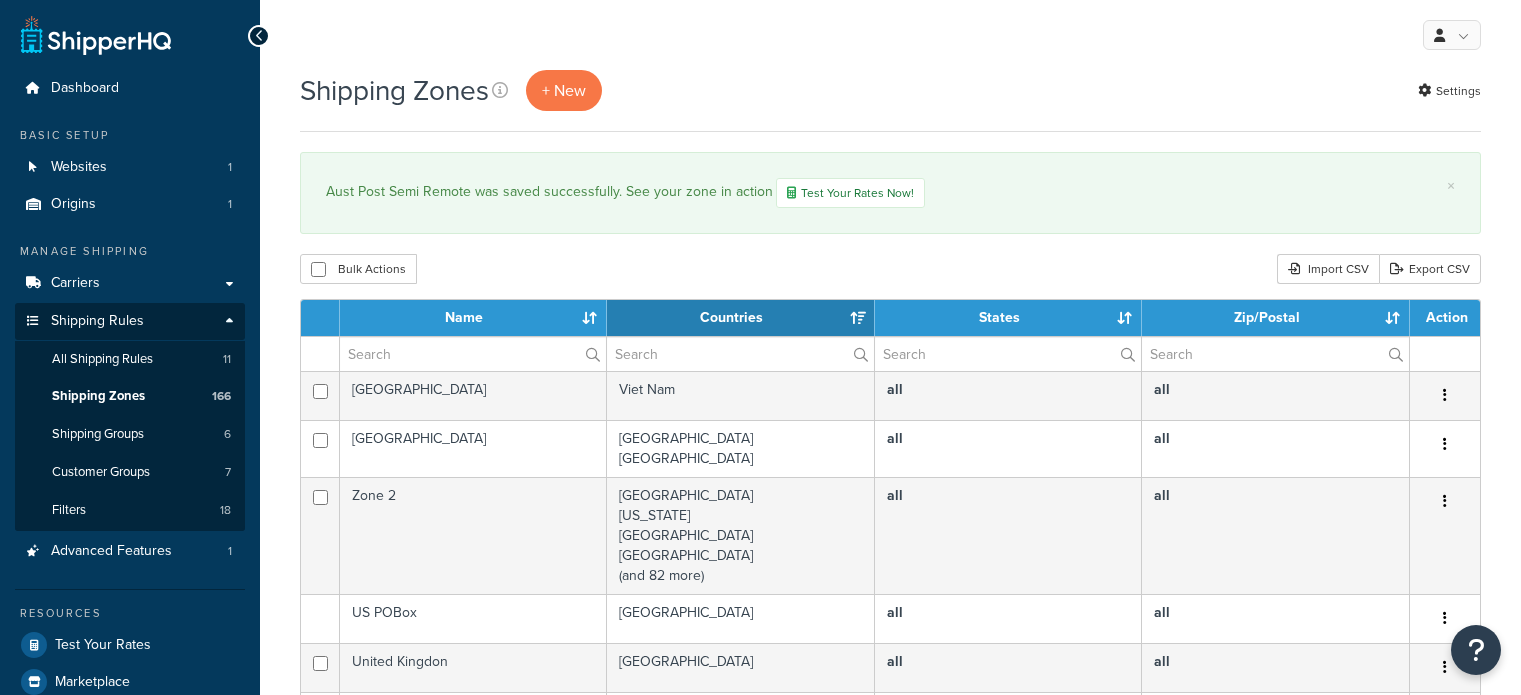 select on "15" 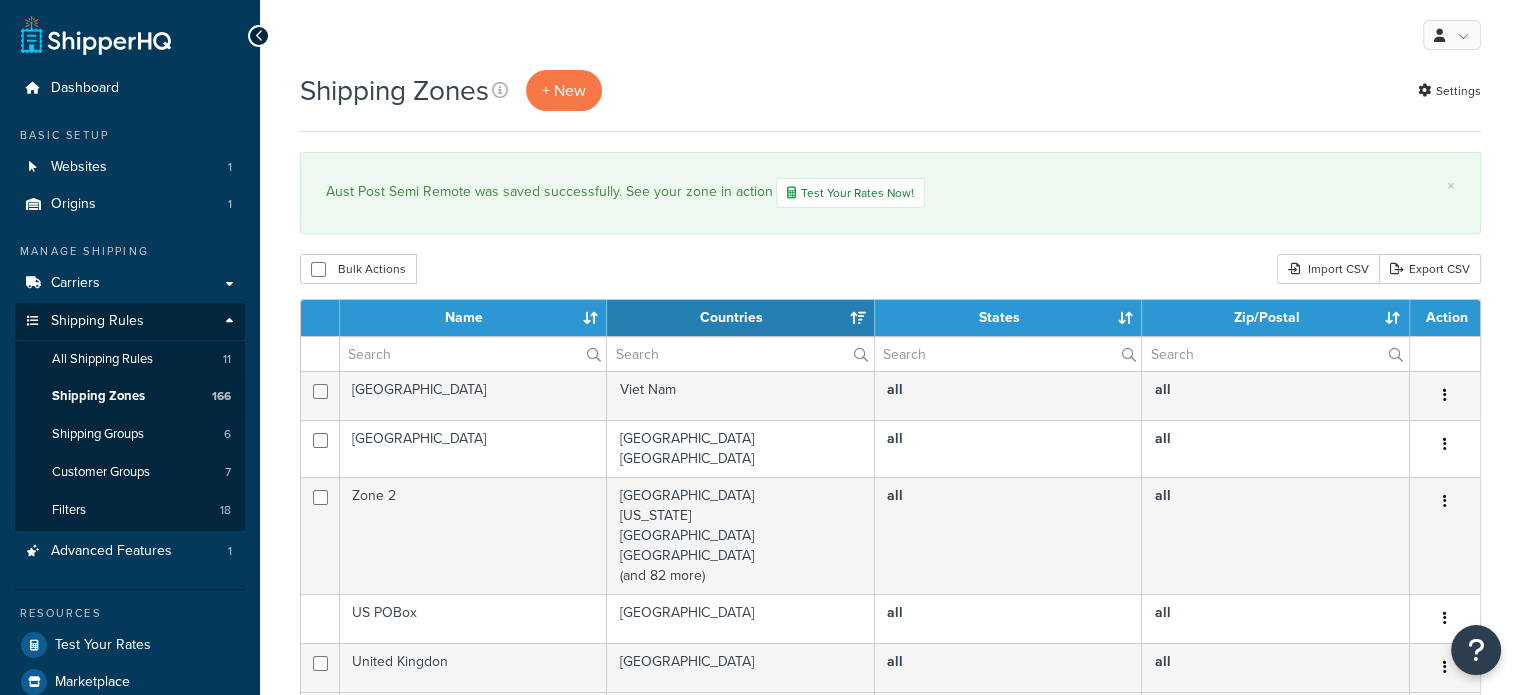 scroll, scrollTop: 0, scrollLeft: 0, axis: both 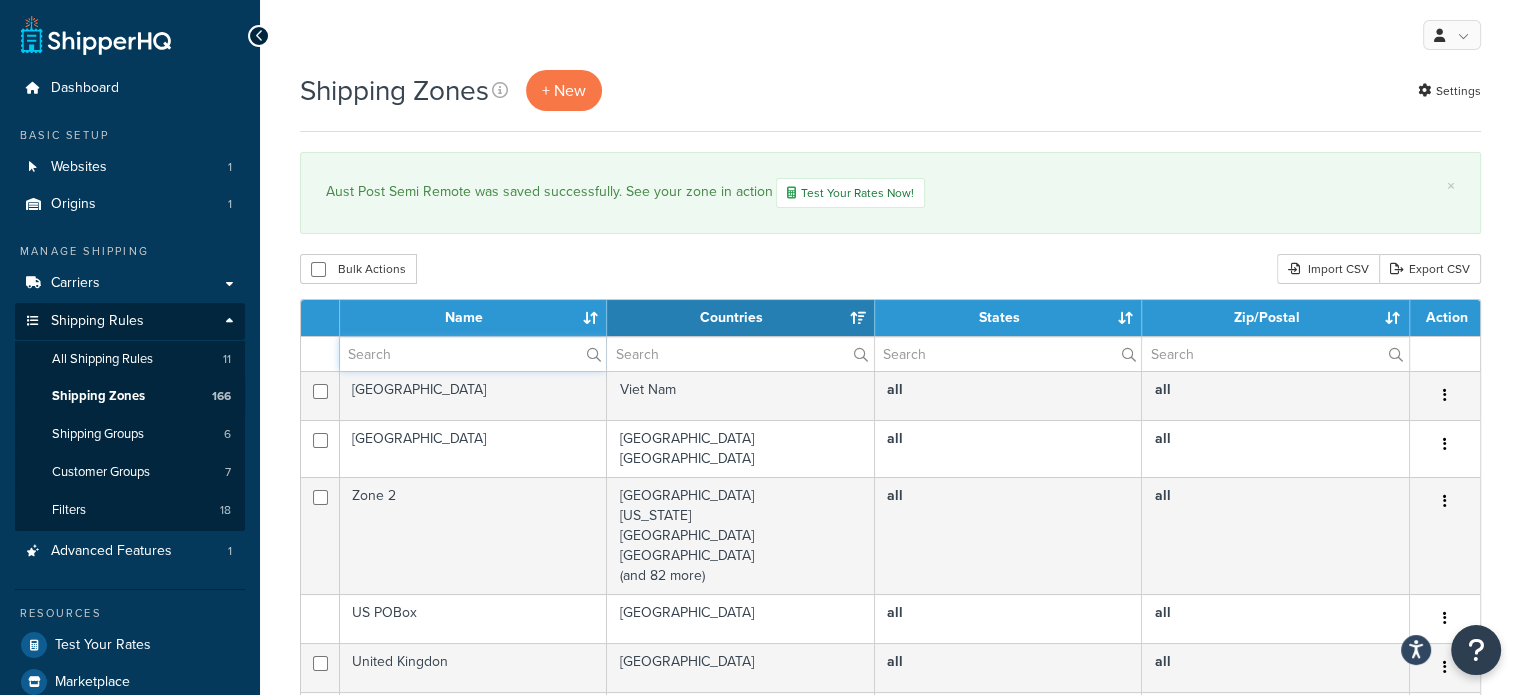 click at bounding box center [473, 354] 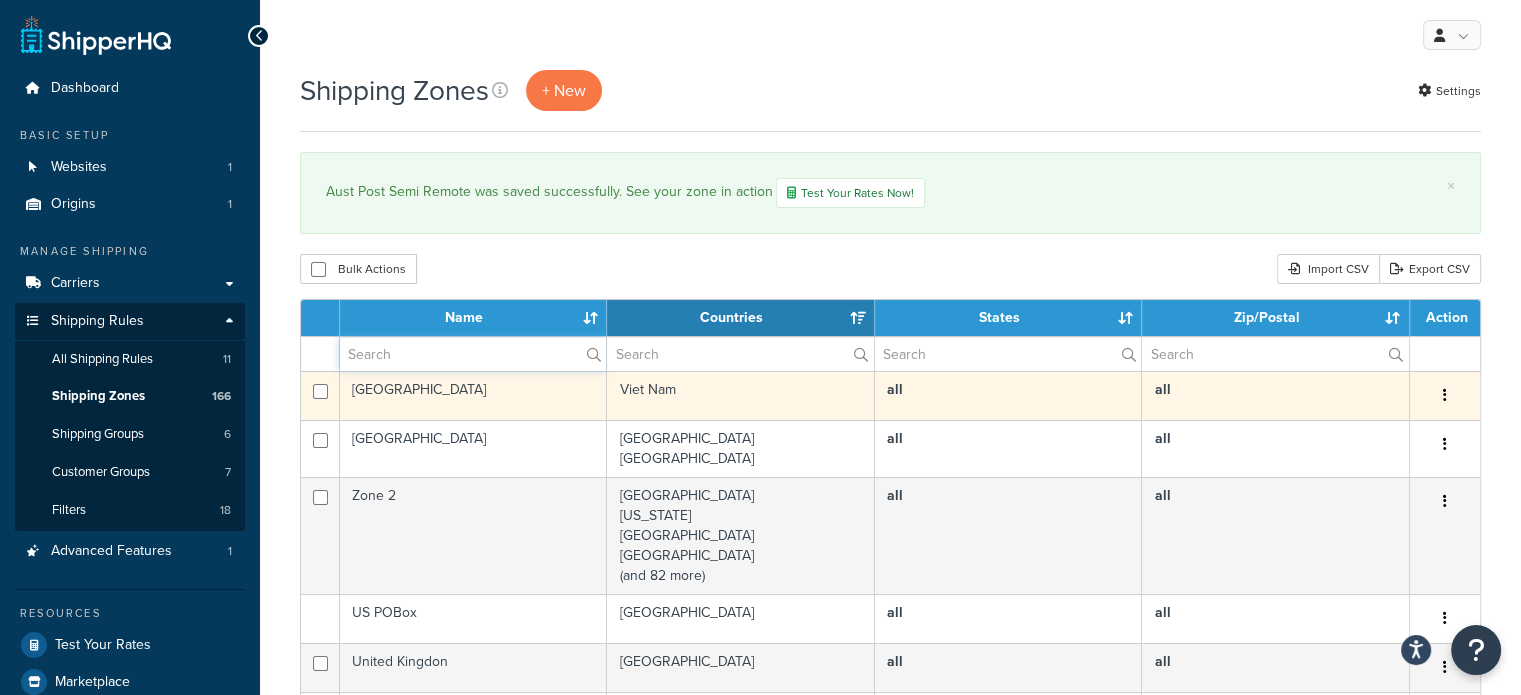 type on "aust post" 